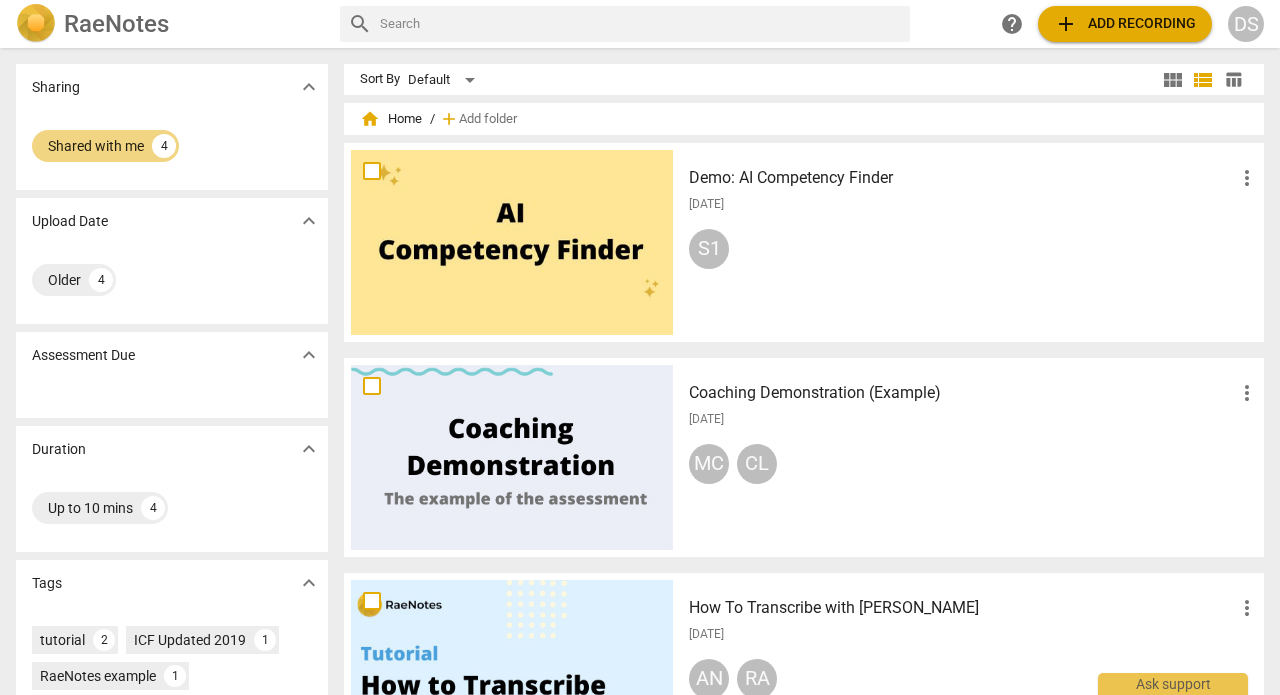 scroll, scrollTop: 0, scrollLeft: 0, axis: both 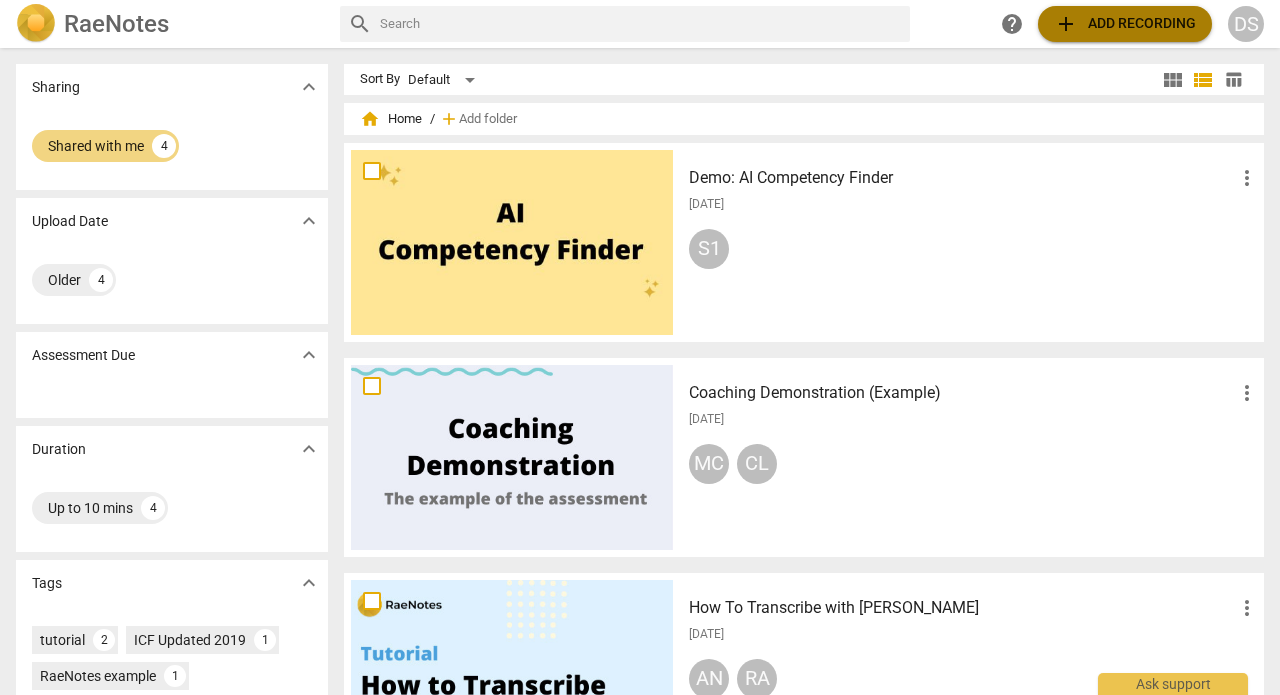 click on "add   Add recording" at bounding box center [1125, 24] 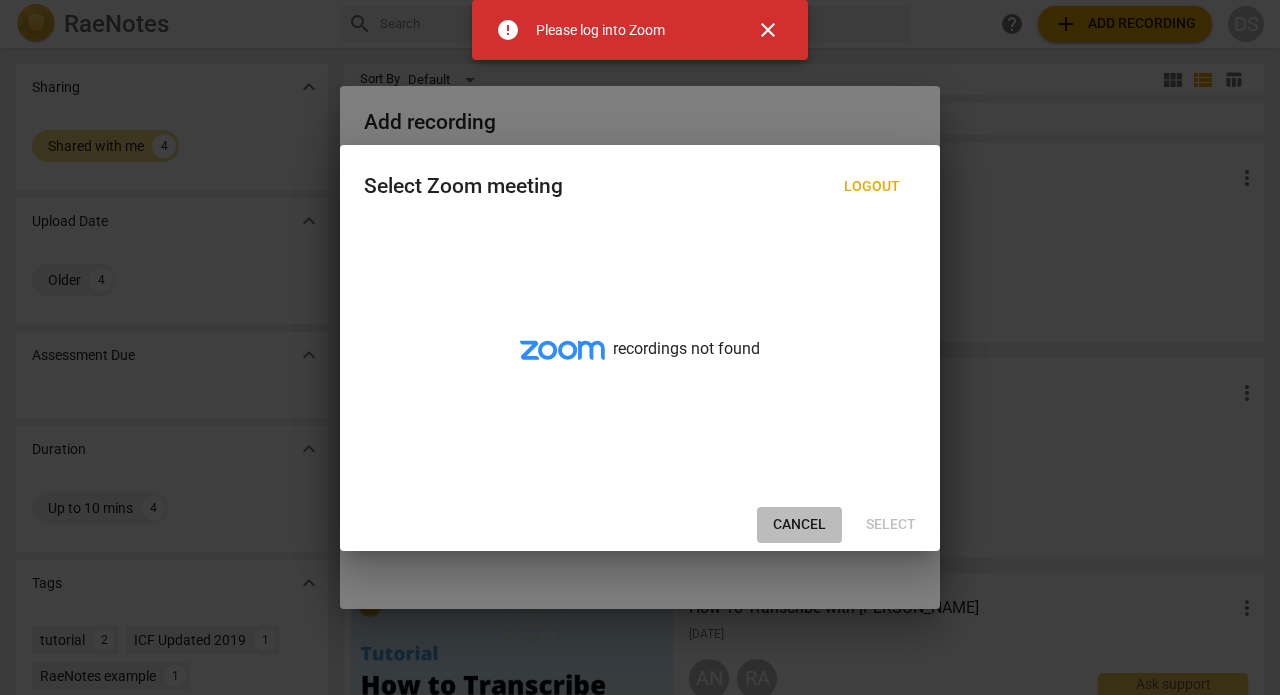 click on "Cancel" at bounding box center [799, 525] 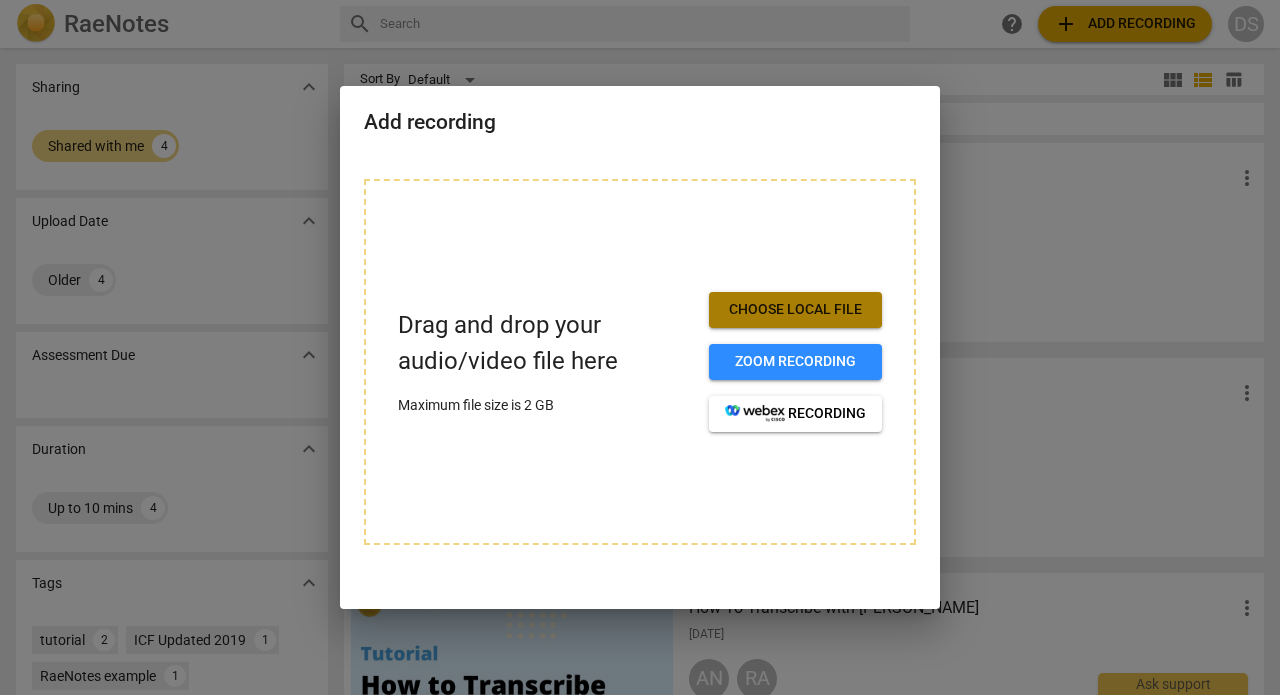 click on "Choose local file" at bounding box center [795, 310] 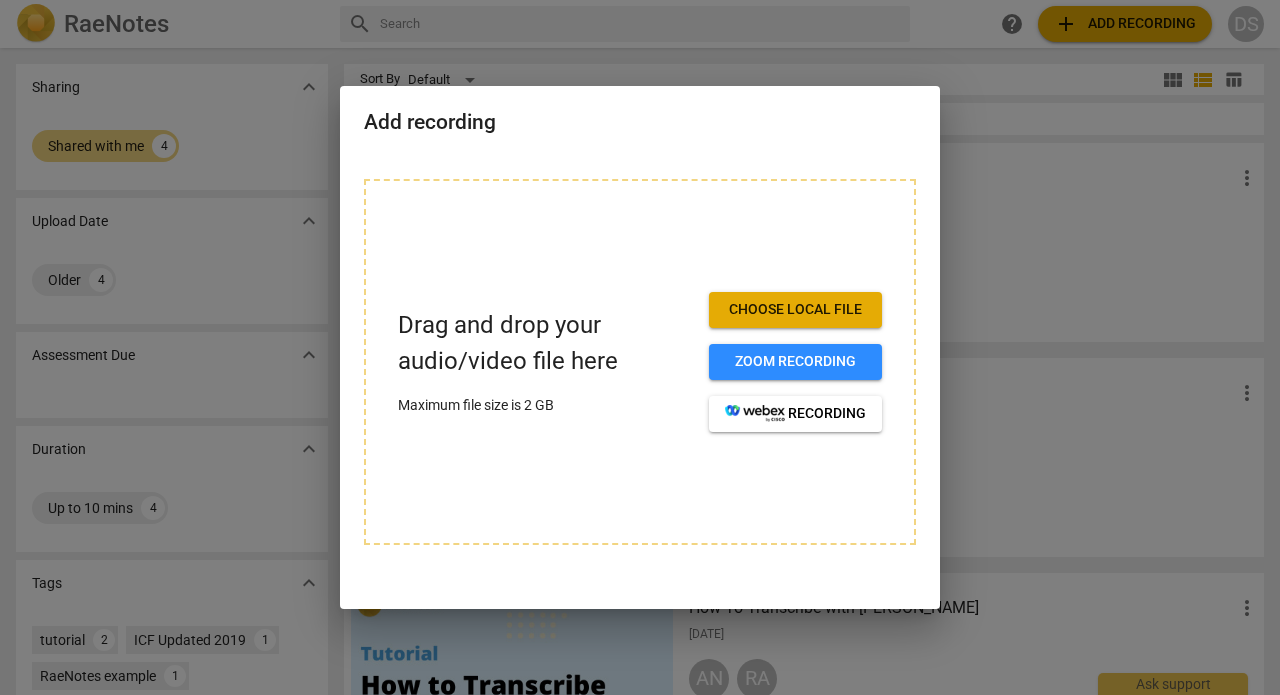 click at bounding box center (640, 347) 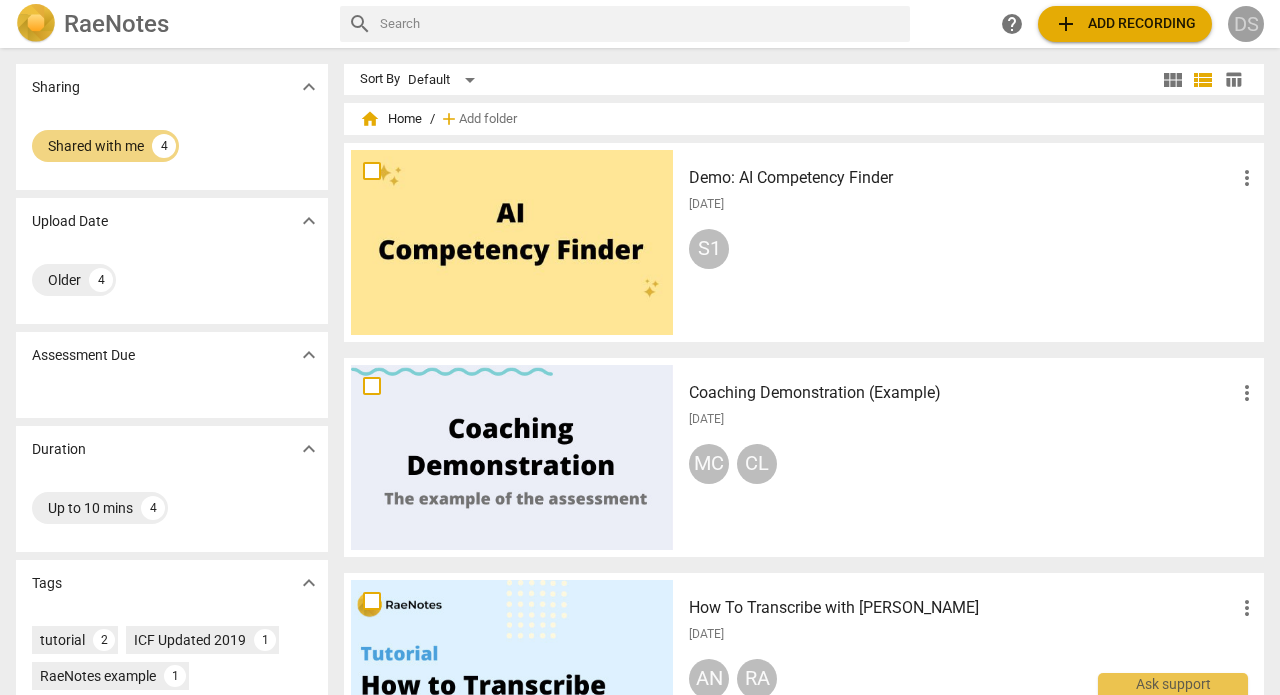 click on "DS" at bounding box center (1246, 24) 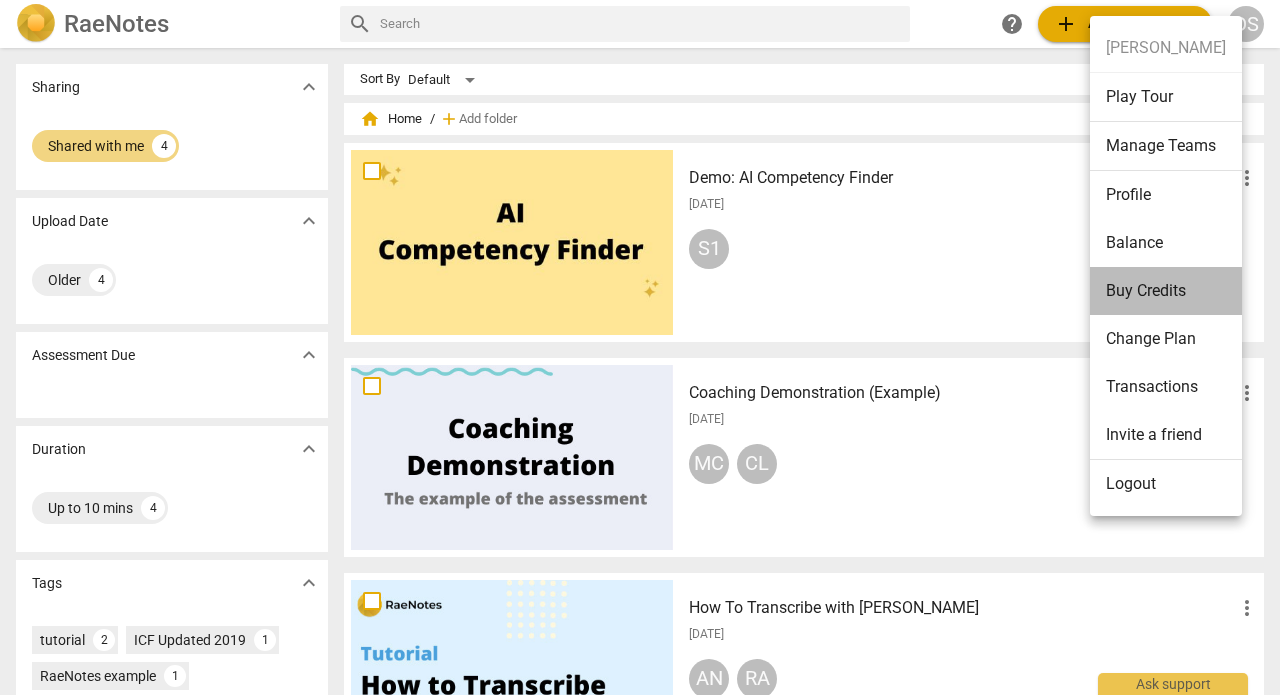 click on "Buy Credits" at bounding box center (1166, 291) 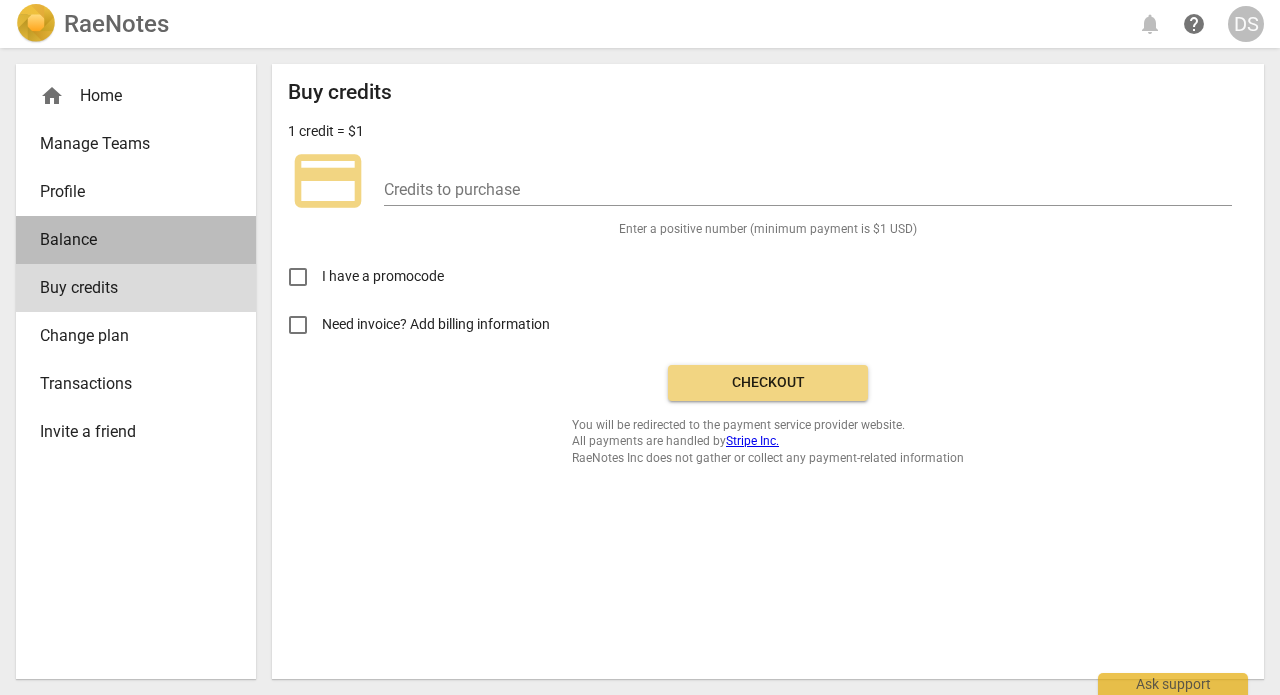 click on "Balance" at bounding box center [128, 240] 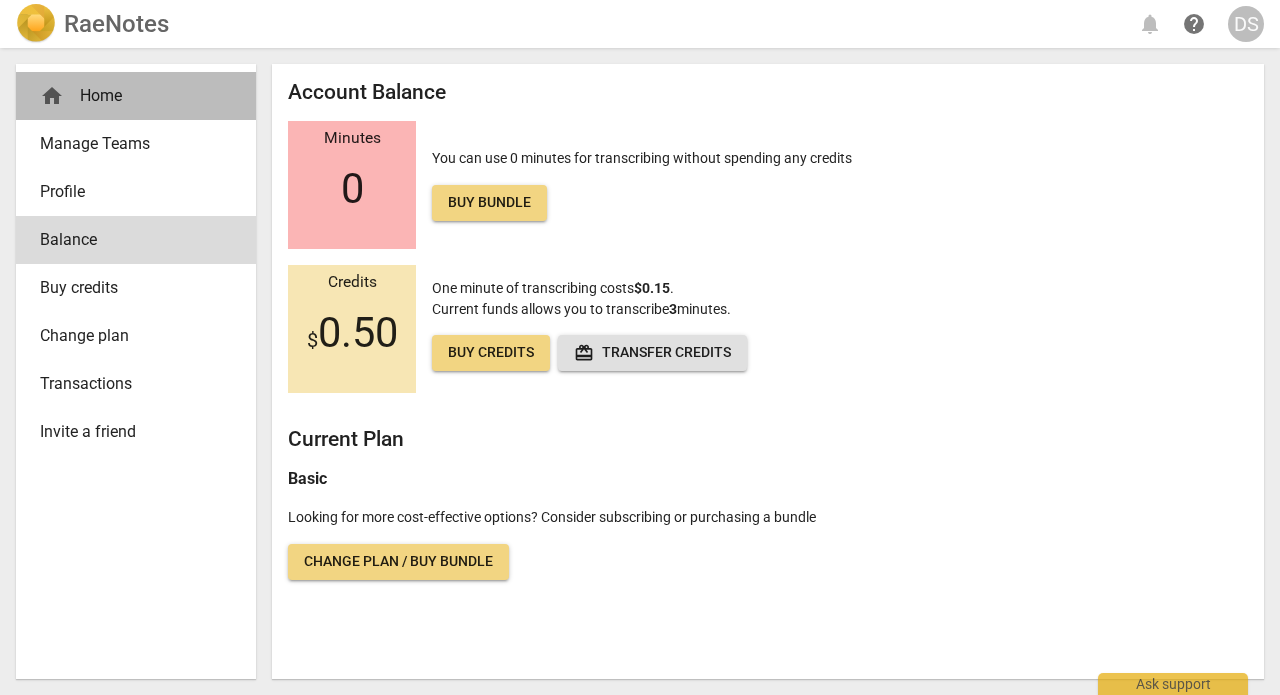 click on "home Home" at bounding box center (128, 96) 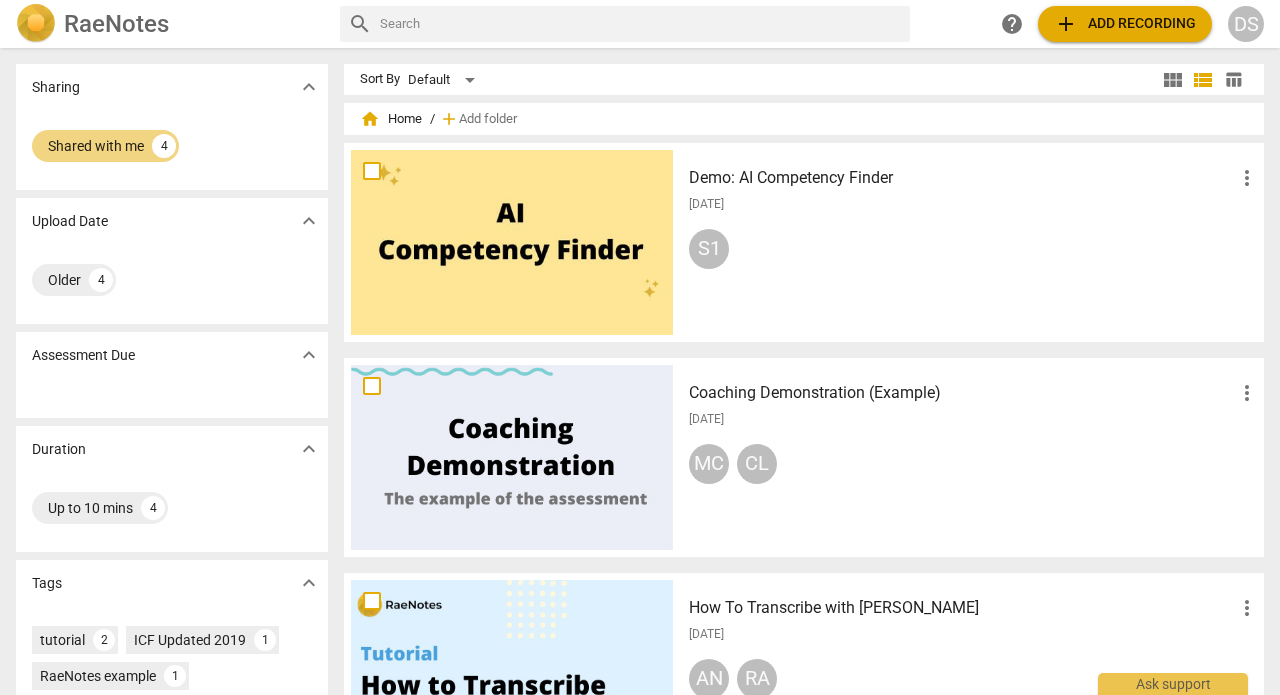 scroll, scrollTop: 0, scrollLeft: 0, axis: both 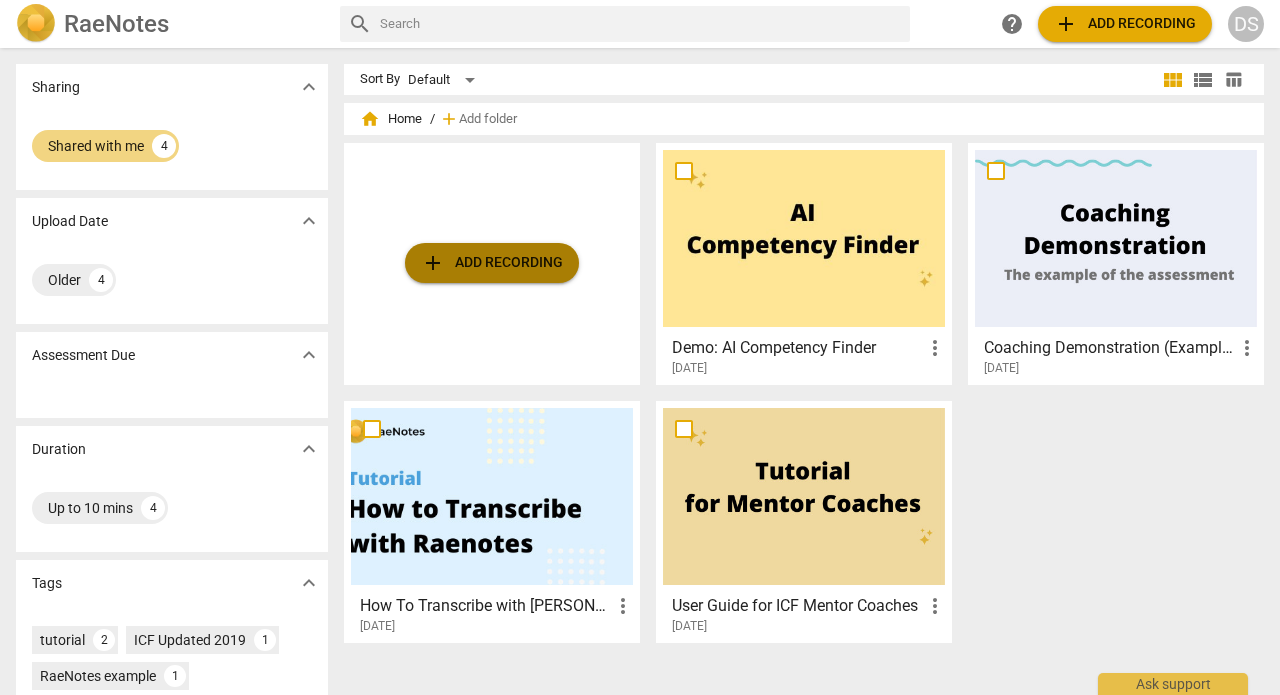 click on "add   Add recording" at bounding box center (492, 263) 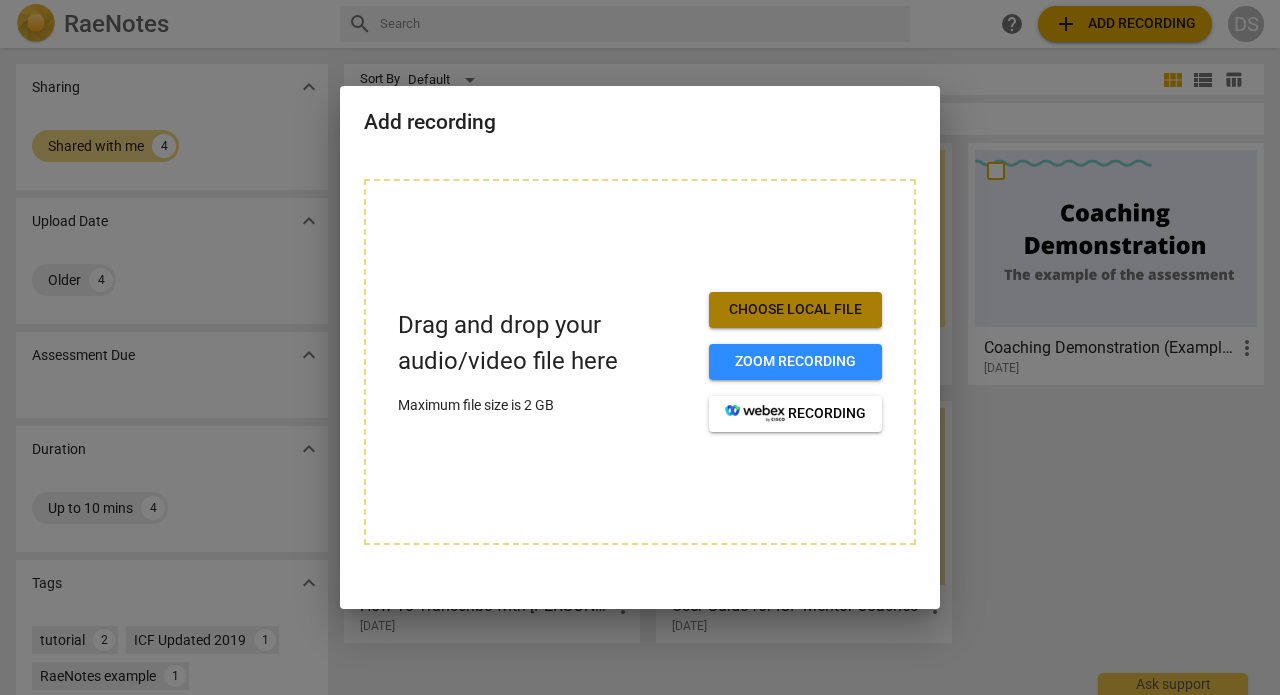 click on "Choose local file" at bounding box center [795, 310] 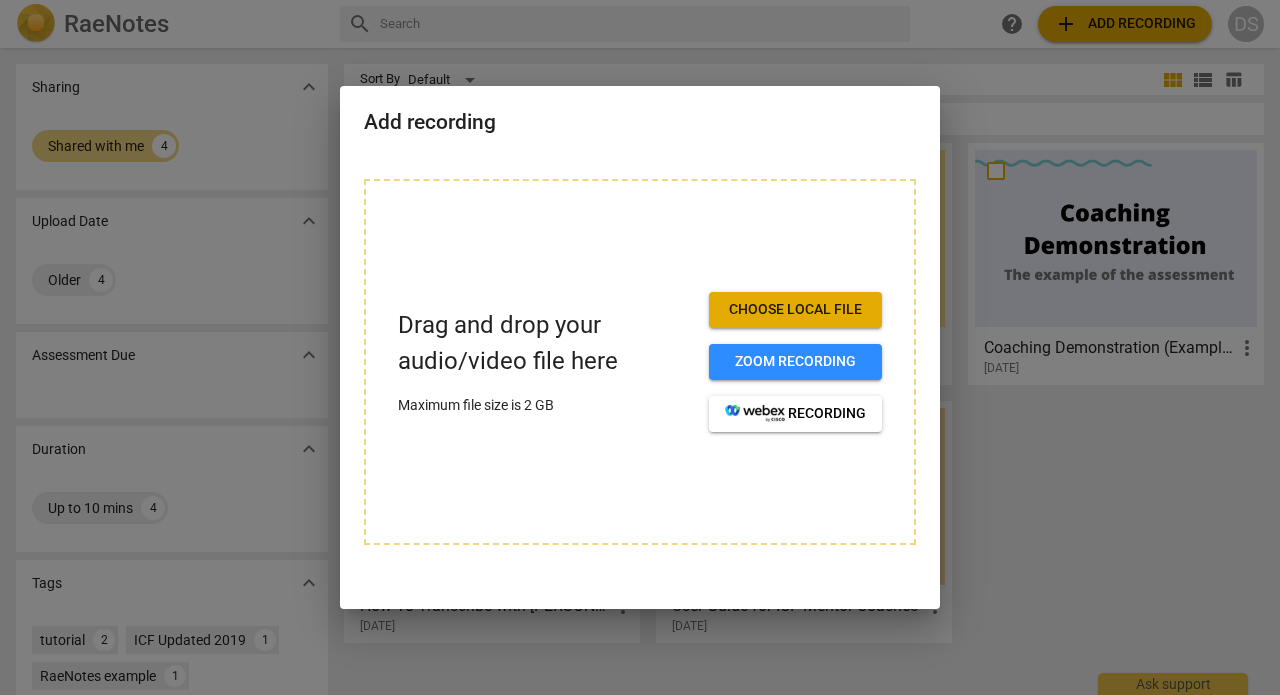 click on "Choose local file" at bounding box center [795, 310] 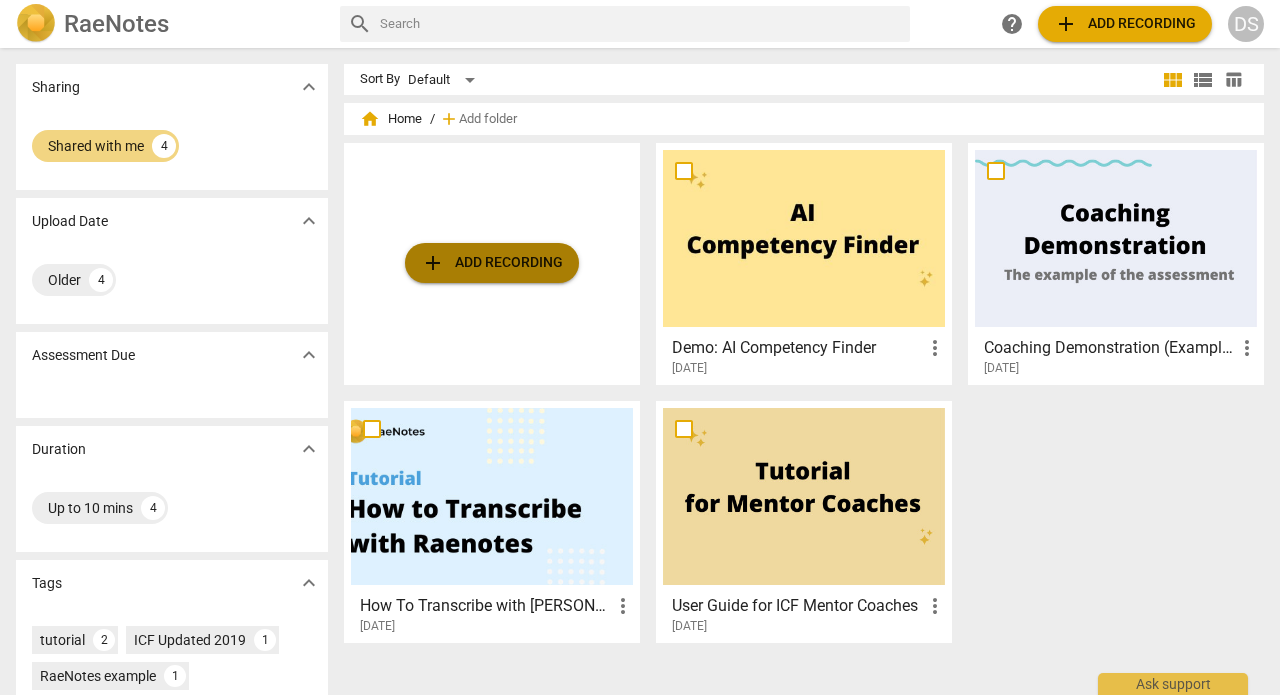 click on "add   Add recording" at bounding box center (492, 263) 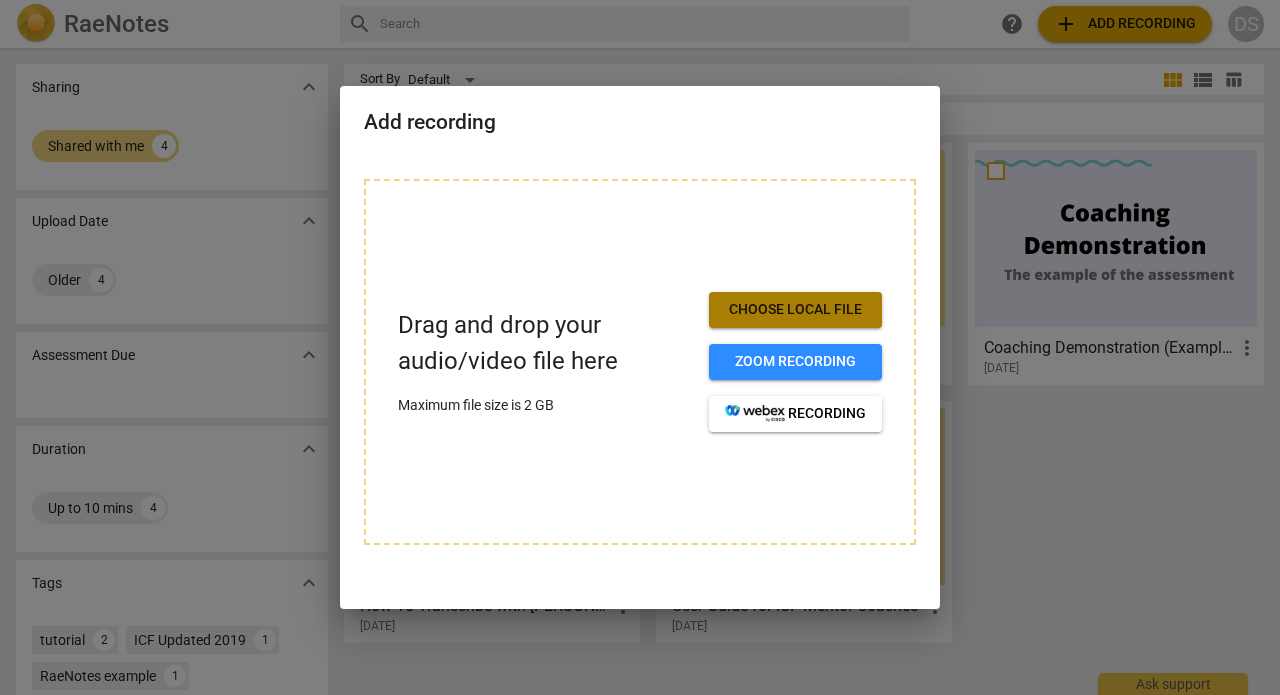 click on "Choose local file" at bounding box center [795, 310] 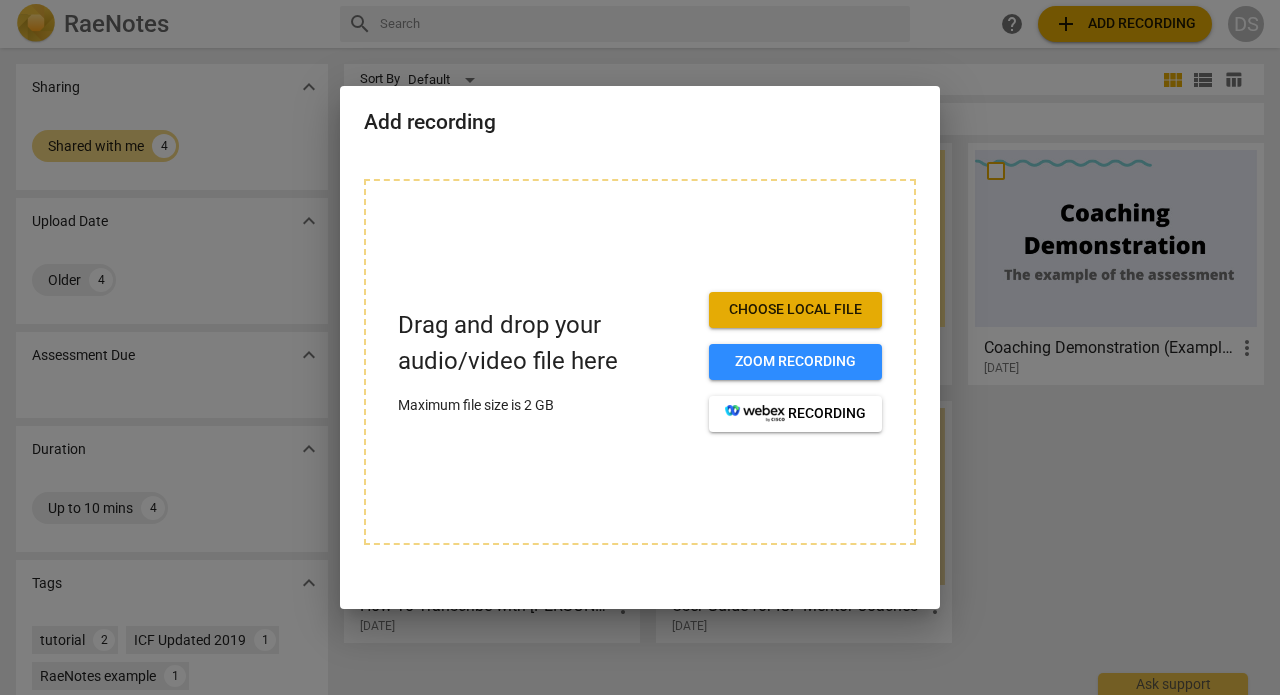 click at bounding box center (640, 347) 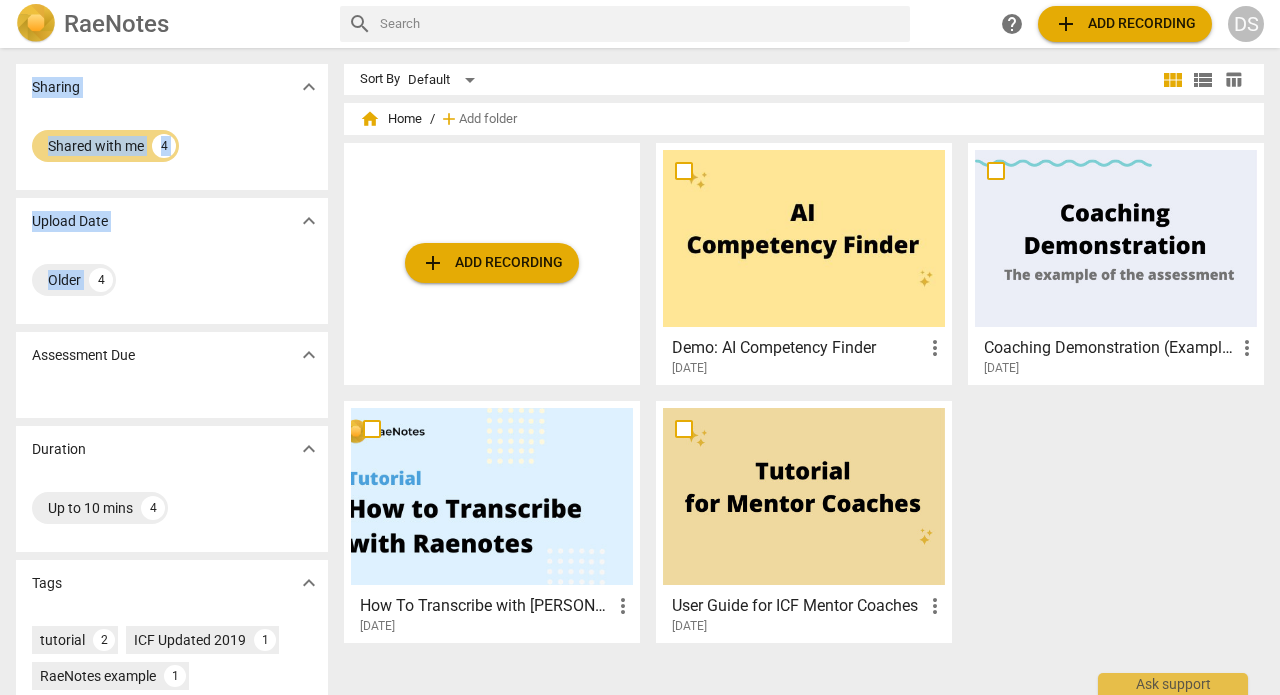 drag, startPoint x: 264, startPoint y: 250, endPoint x: 963, endPoint y: 29, distance: 733.1044 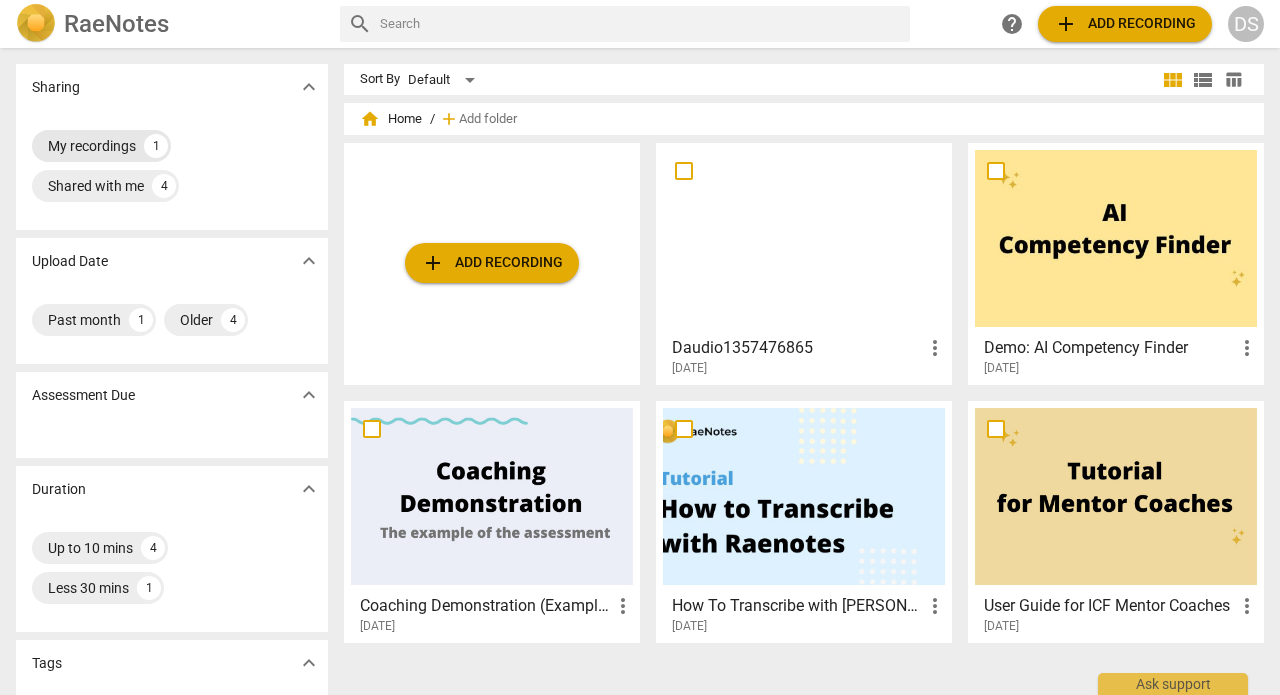 click on "My recordings" at bounding box center (92, 146) 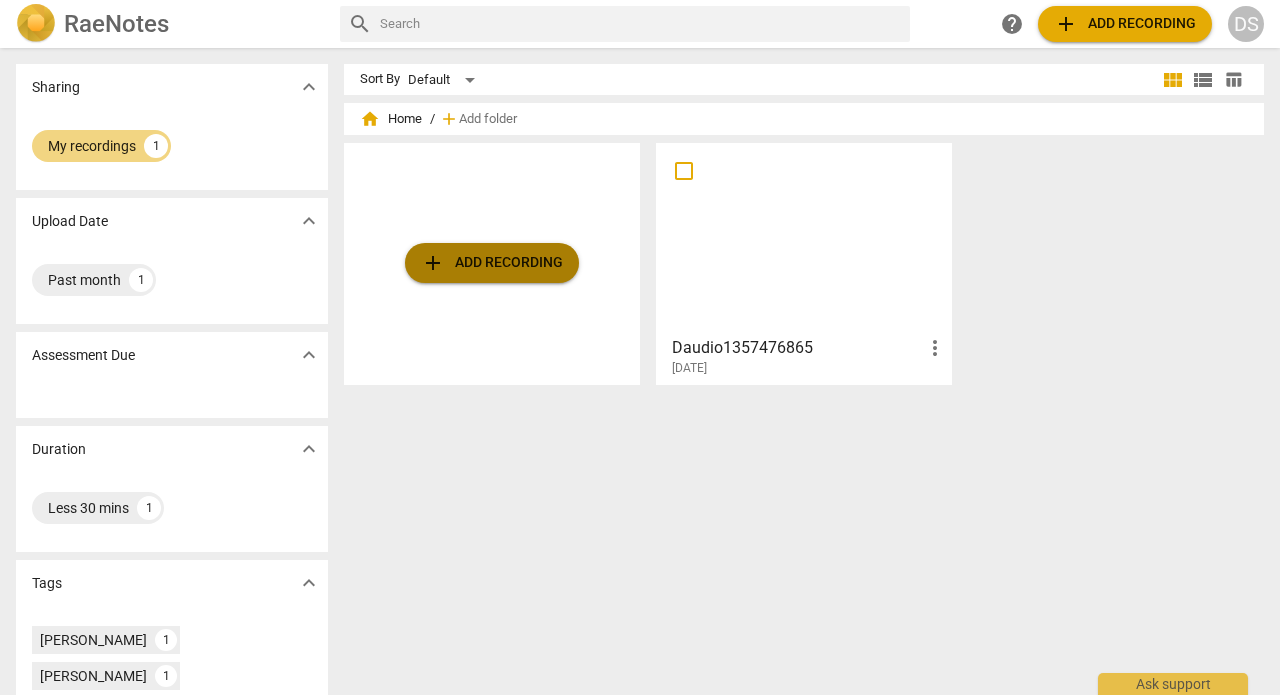click on "add   Add recording" at bounding box center [492, 263] 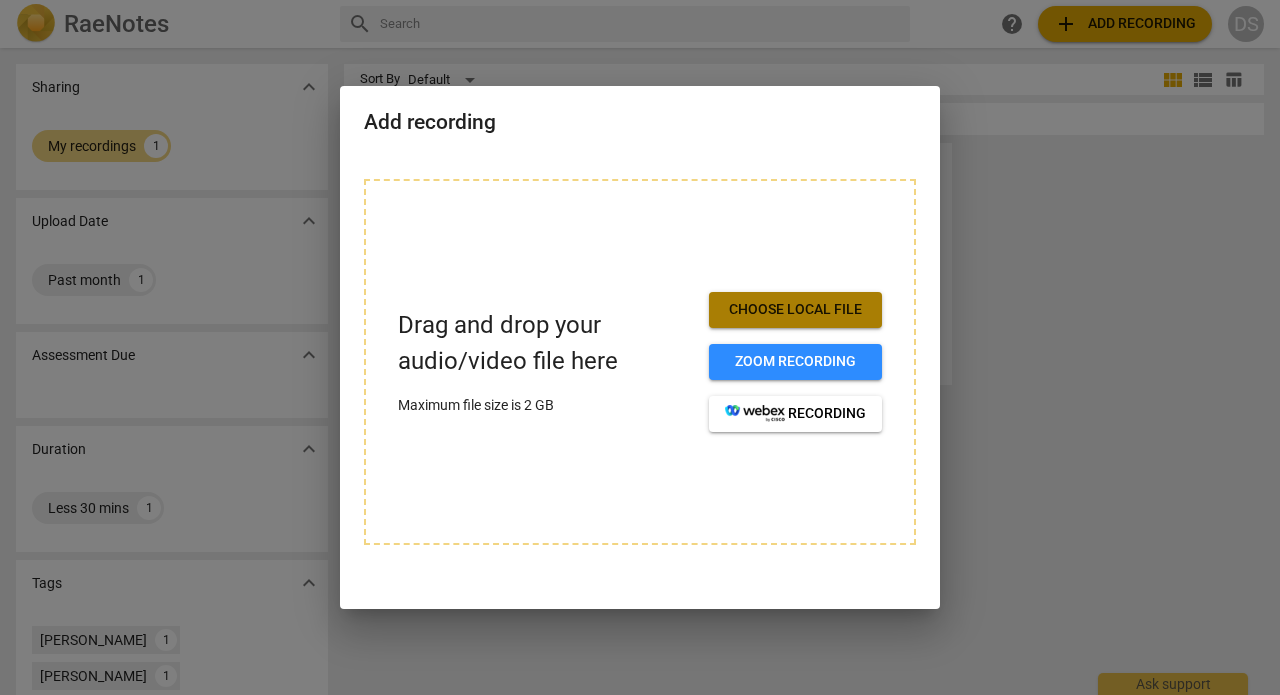 click on "Choose local file" at bounding box center [795, 310] 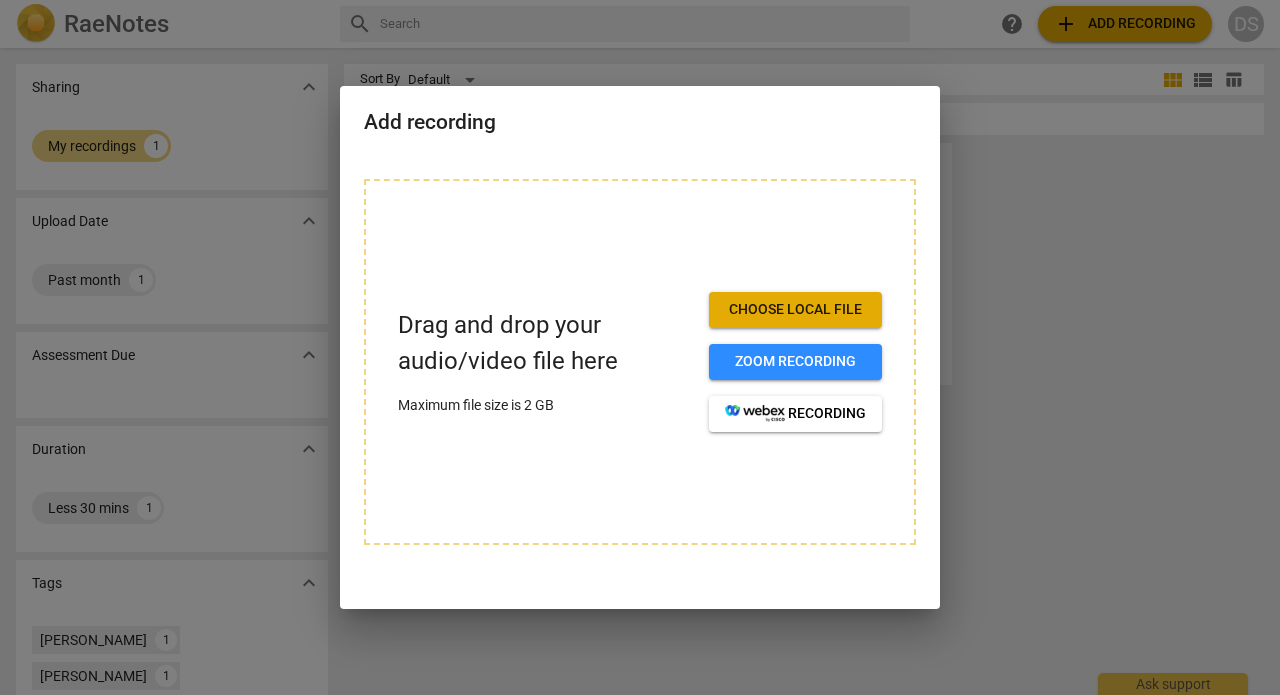 click at bounding box center [640, 347] 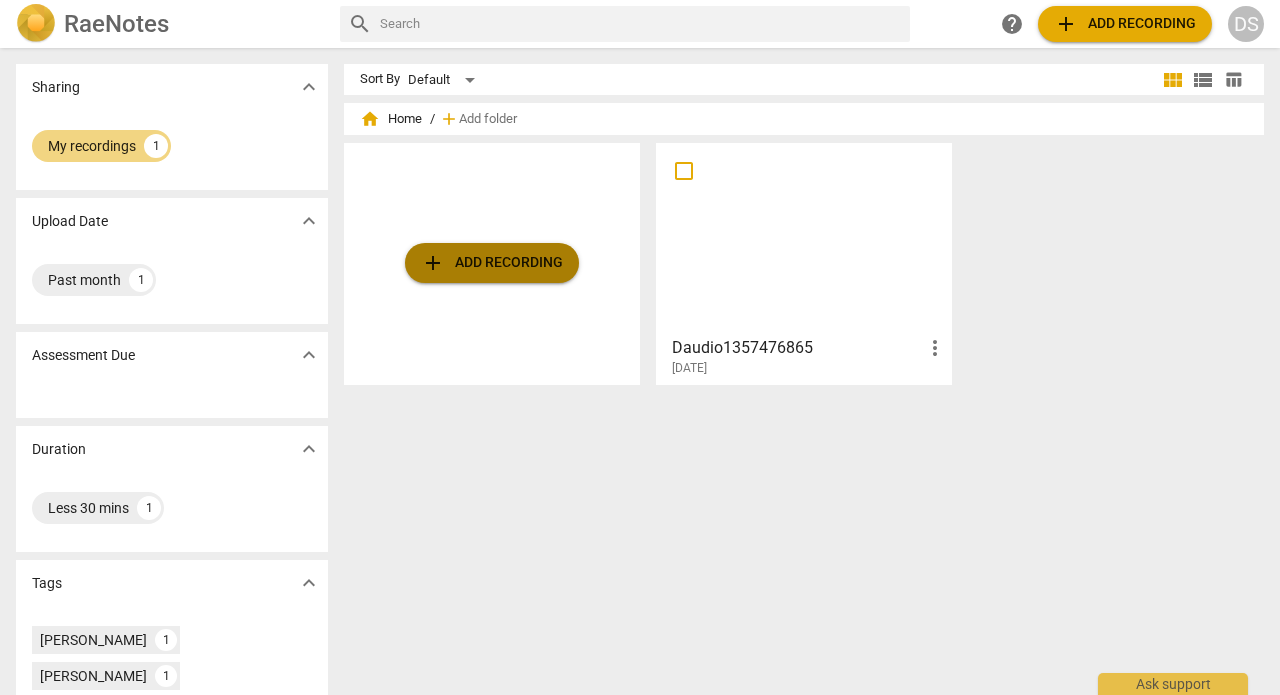 click on "add   Add recording" at bounding box center [492, 263] 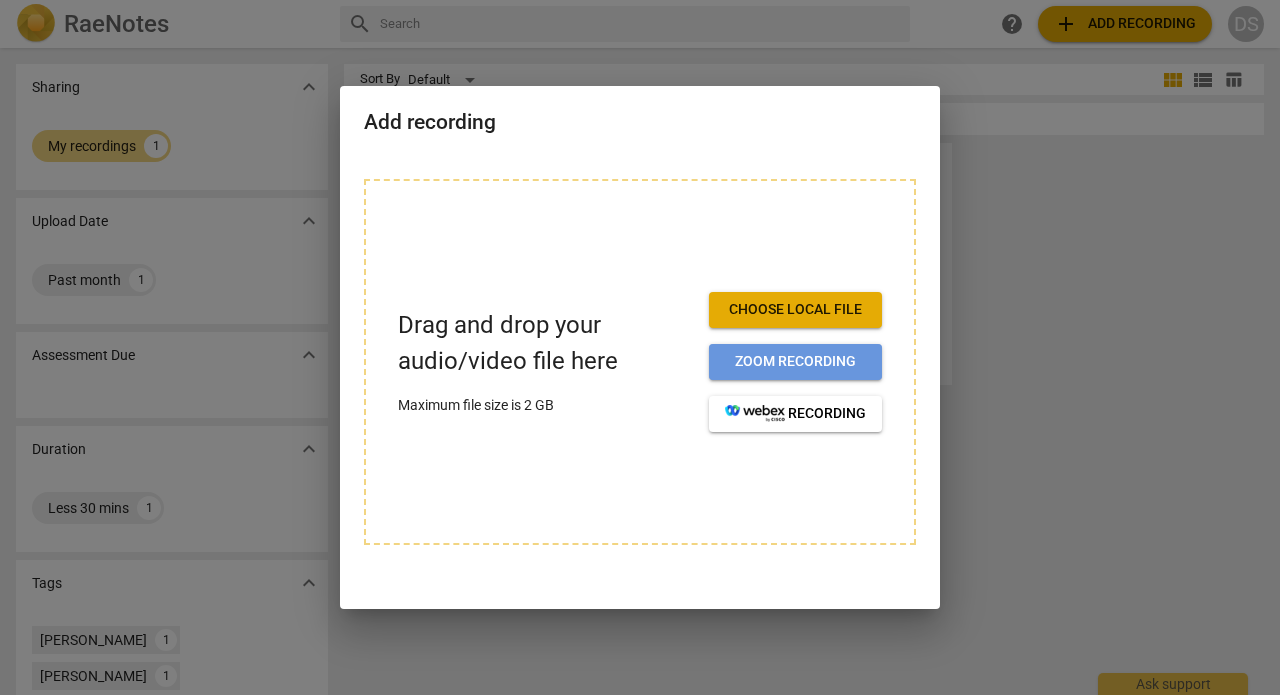 click on "Zoom recording" at bounding box center (795, 362) 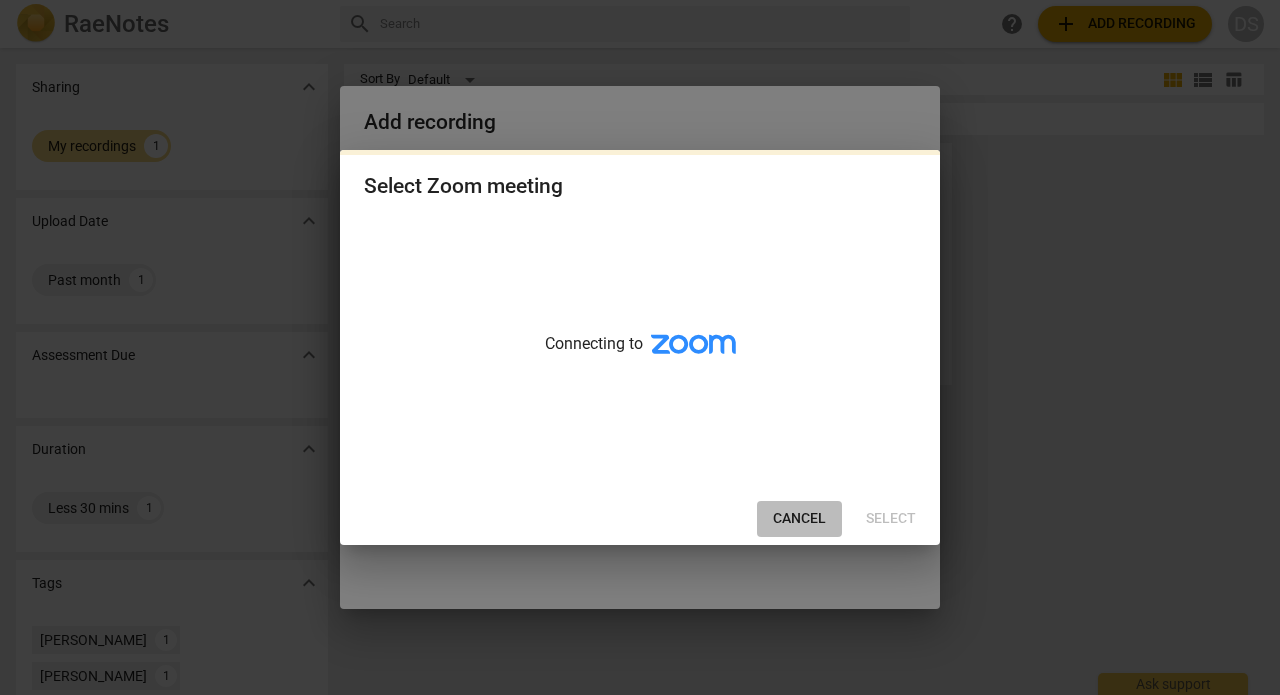 click on "Cancel" at bounding box center [799, 519] 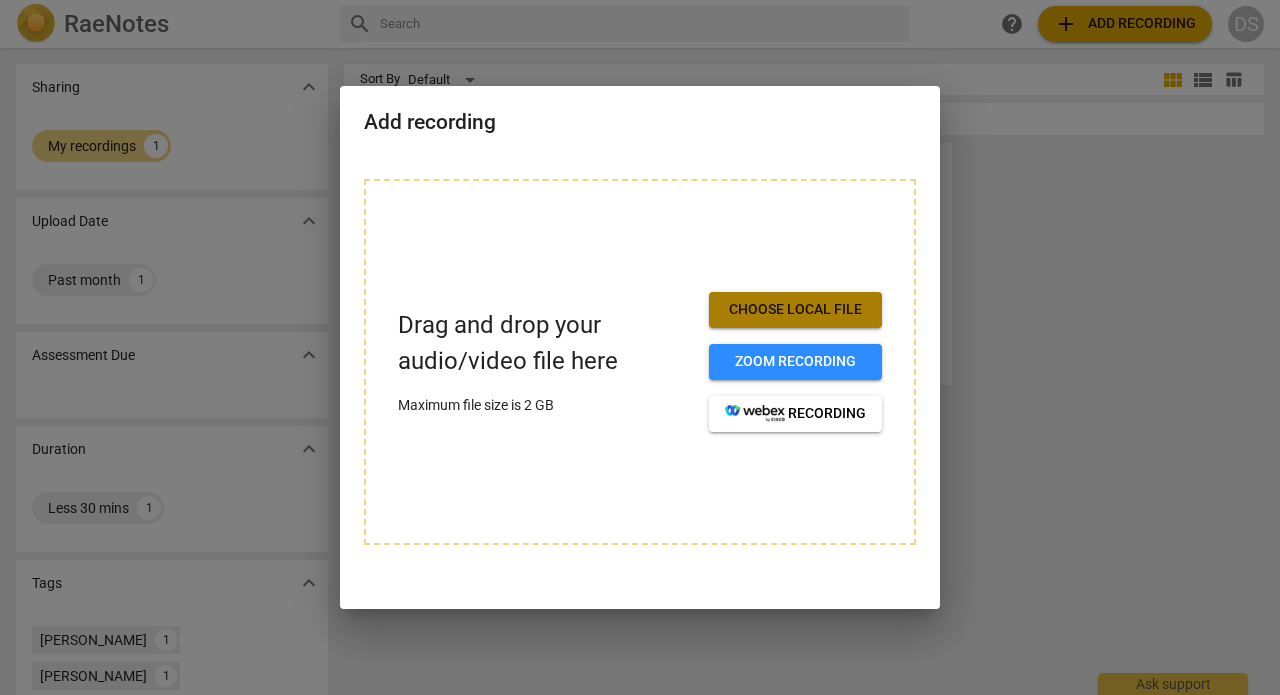 click on "Choose local file" at bounding box center (795, 310) 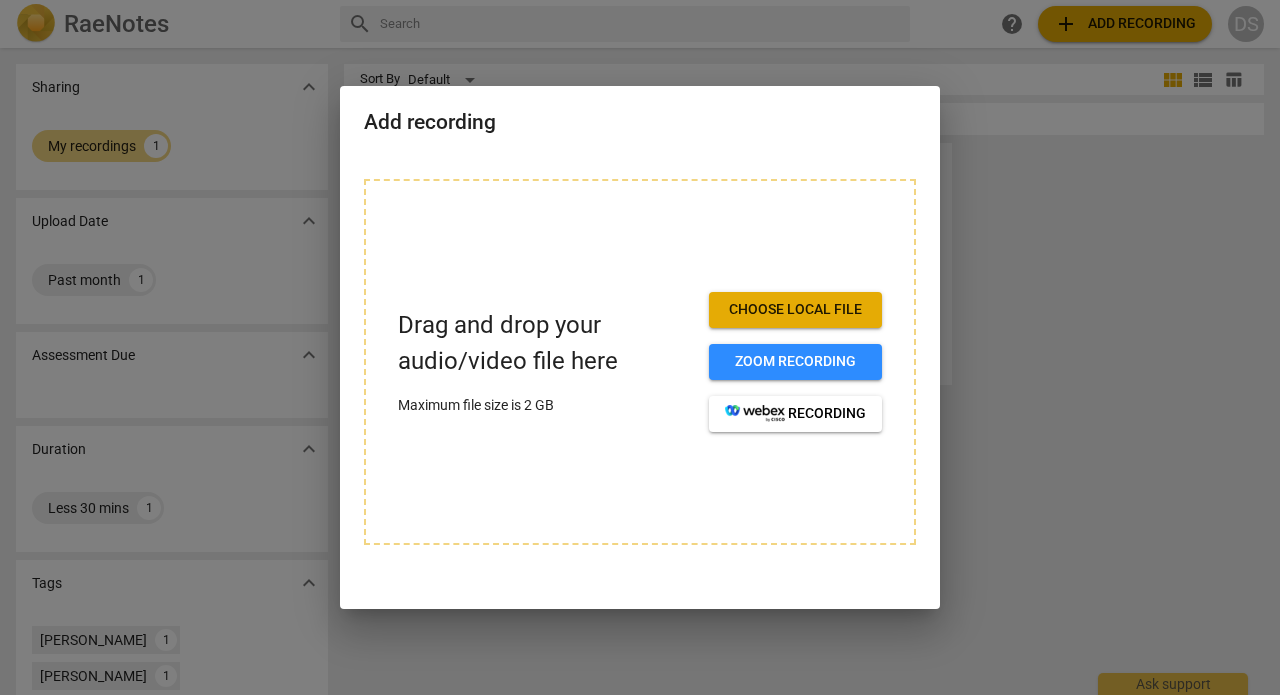 click at bounding box center (640, 347) 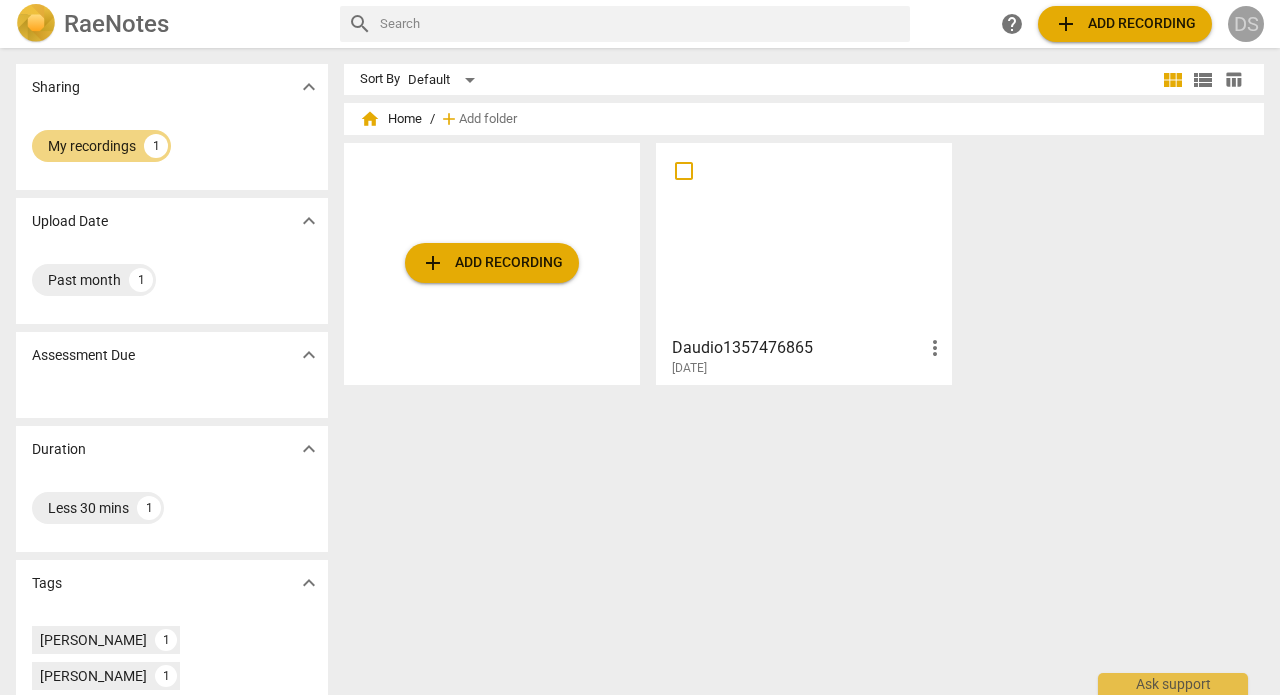 click on "DS" at bounding box center (1246, 24) 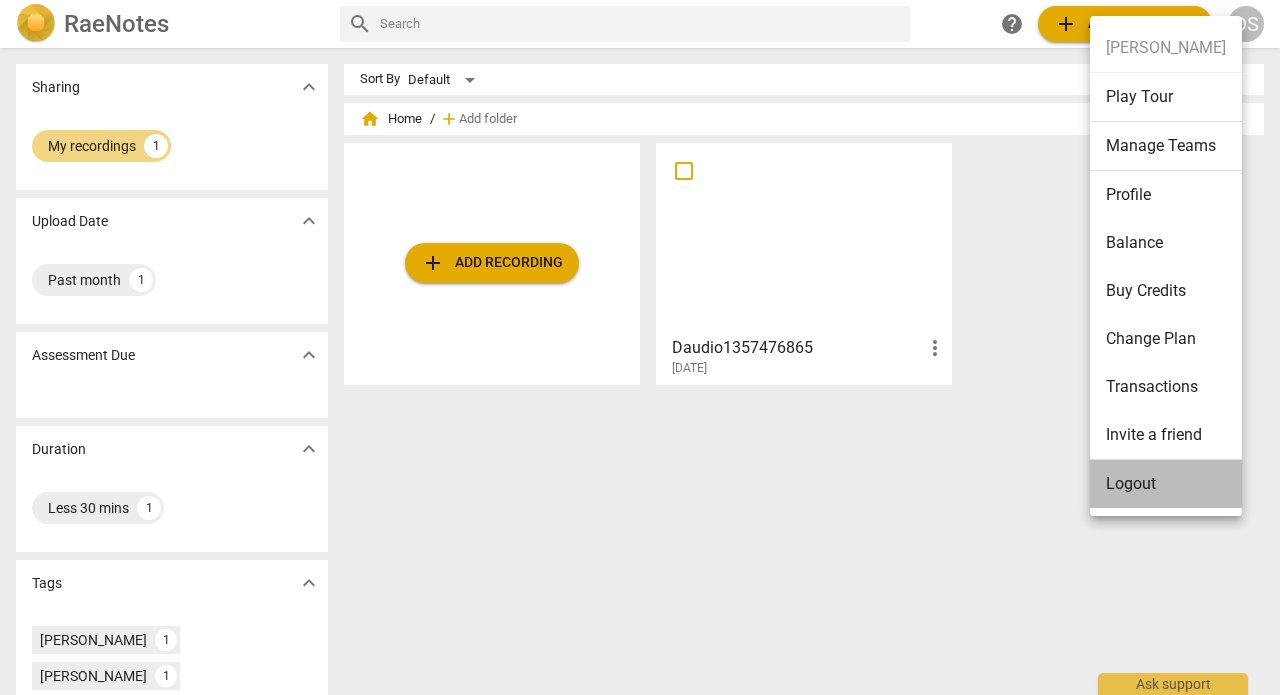click on "Logout" at bounding box center (1166, 484) 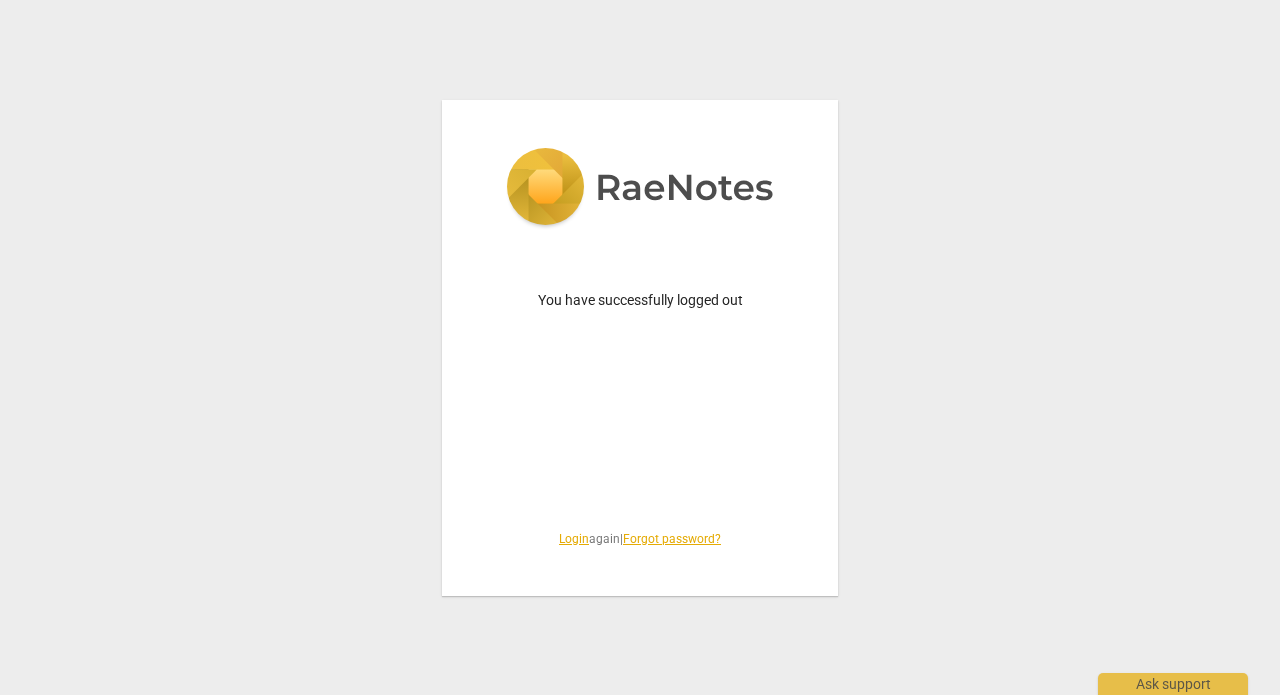 click on "Login" at bounding box center (574, 539) 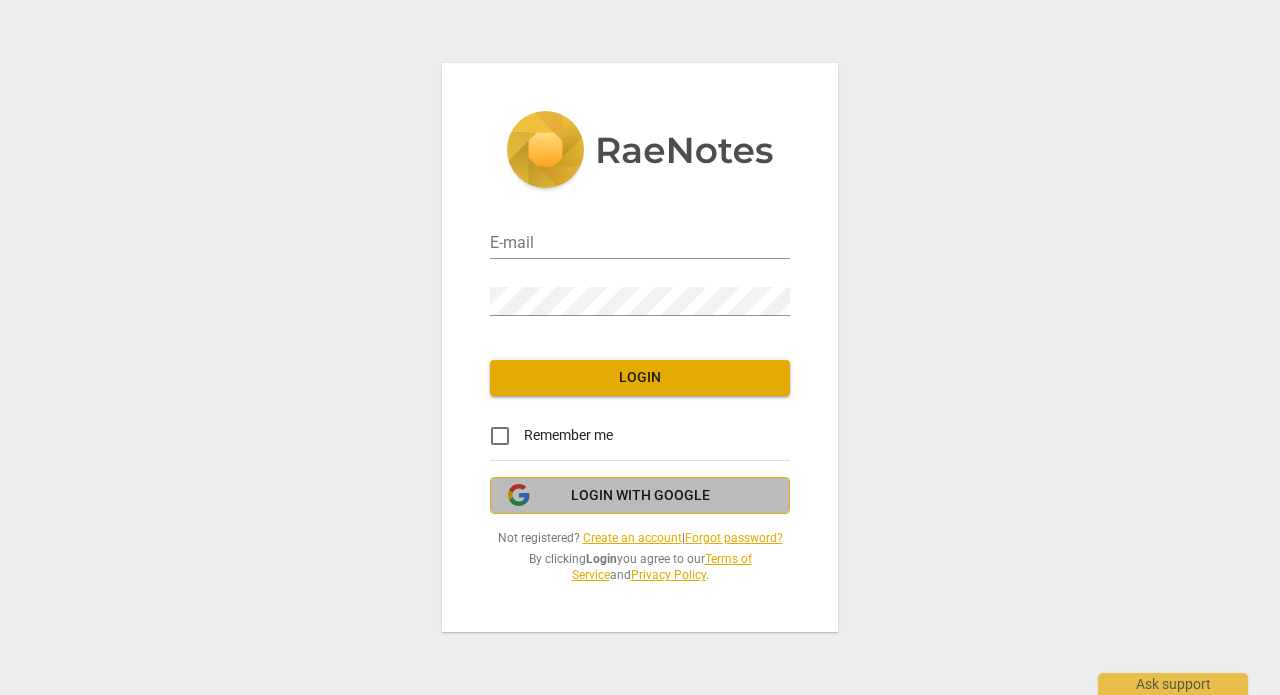 click on "Login with Google" at bounding box center (640, 496) 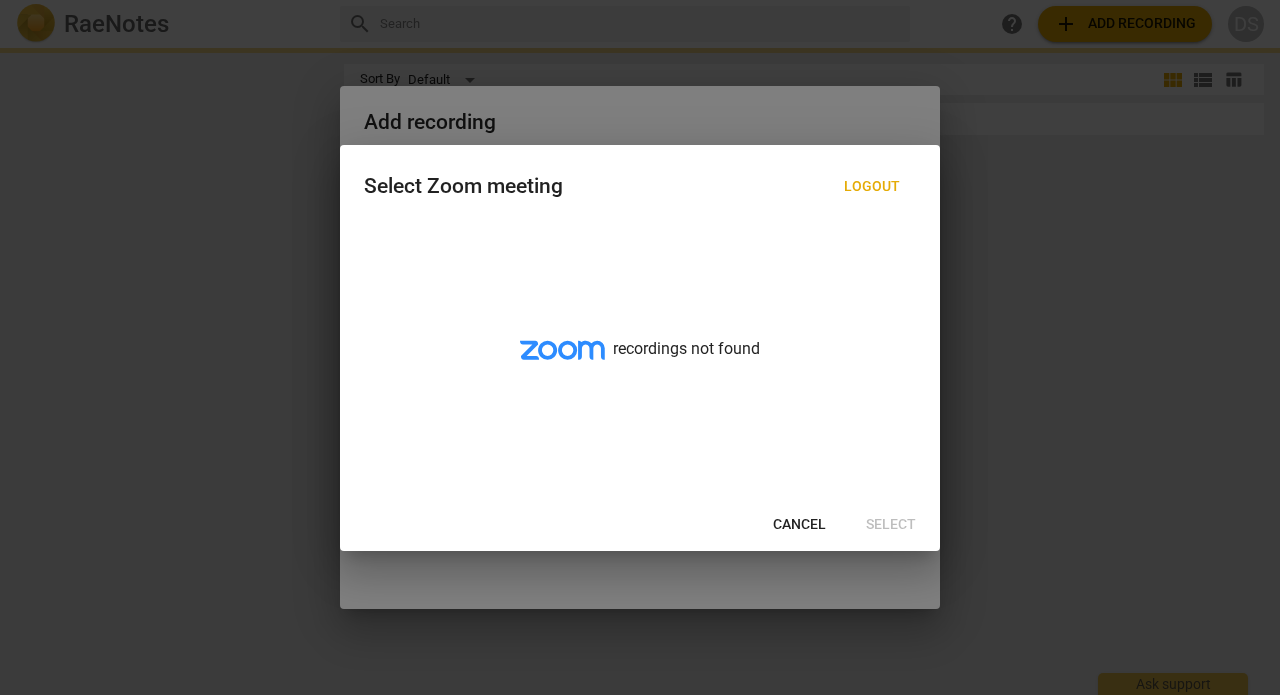 scroll, scrollTop: 0, scrollLeft: 0, axis: both 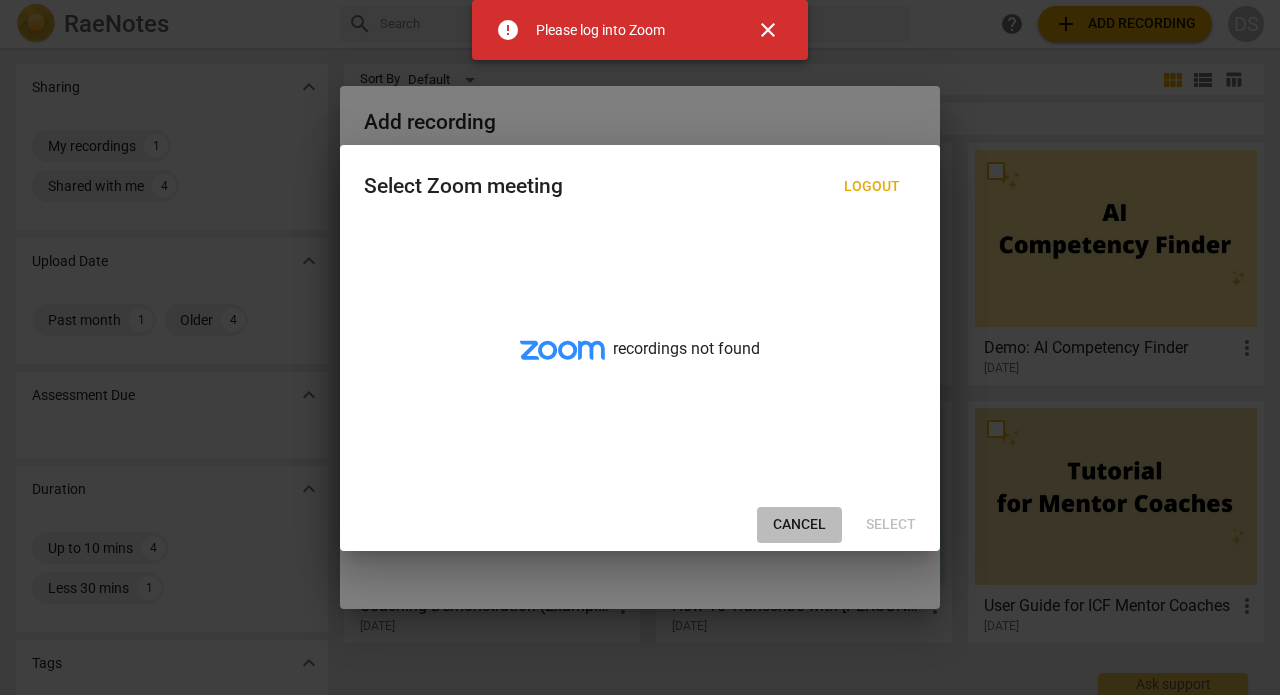 click on "Cancel" at bounding box center [799, 525] 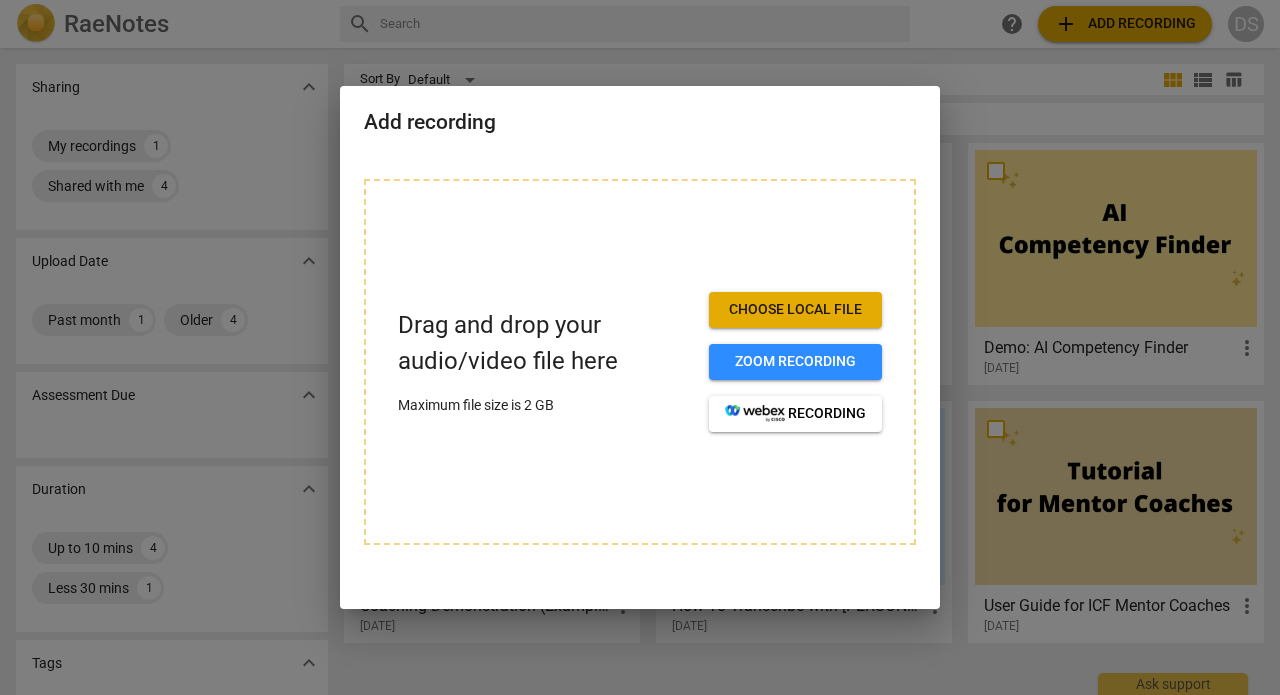 click at bounding box center [640, 347] 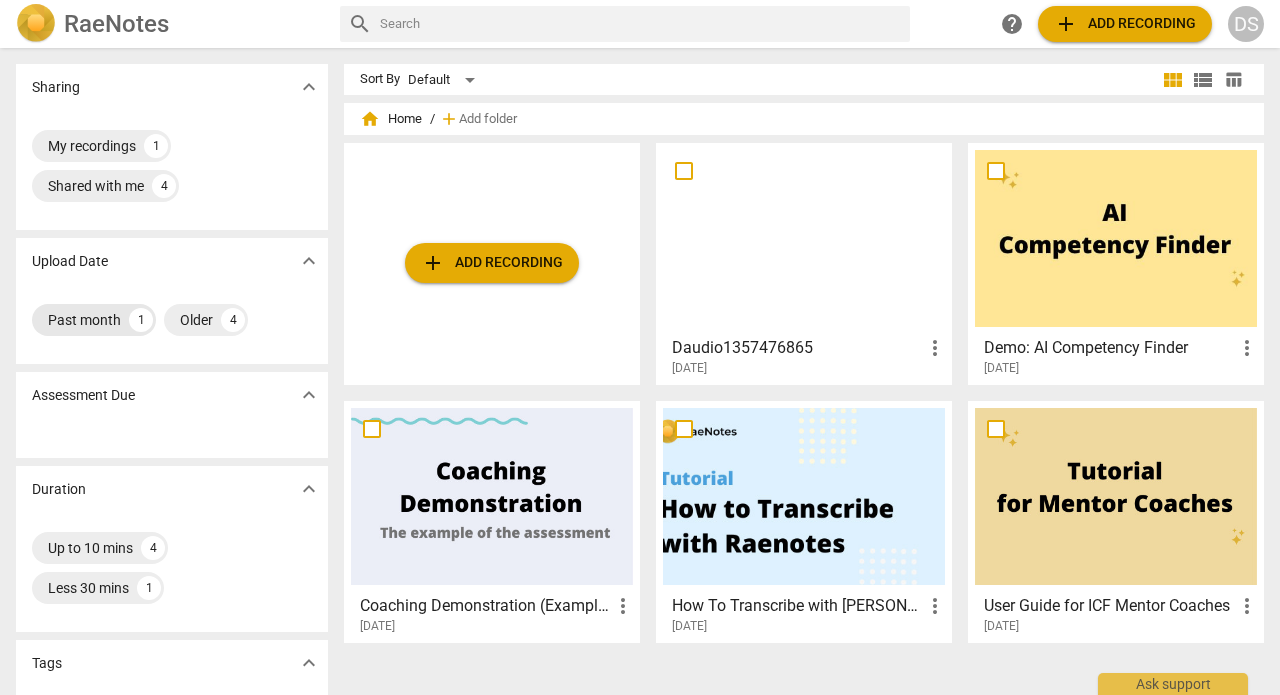 click on "Past month" at bounding box center [84, 320] 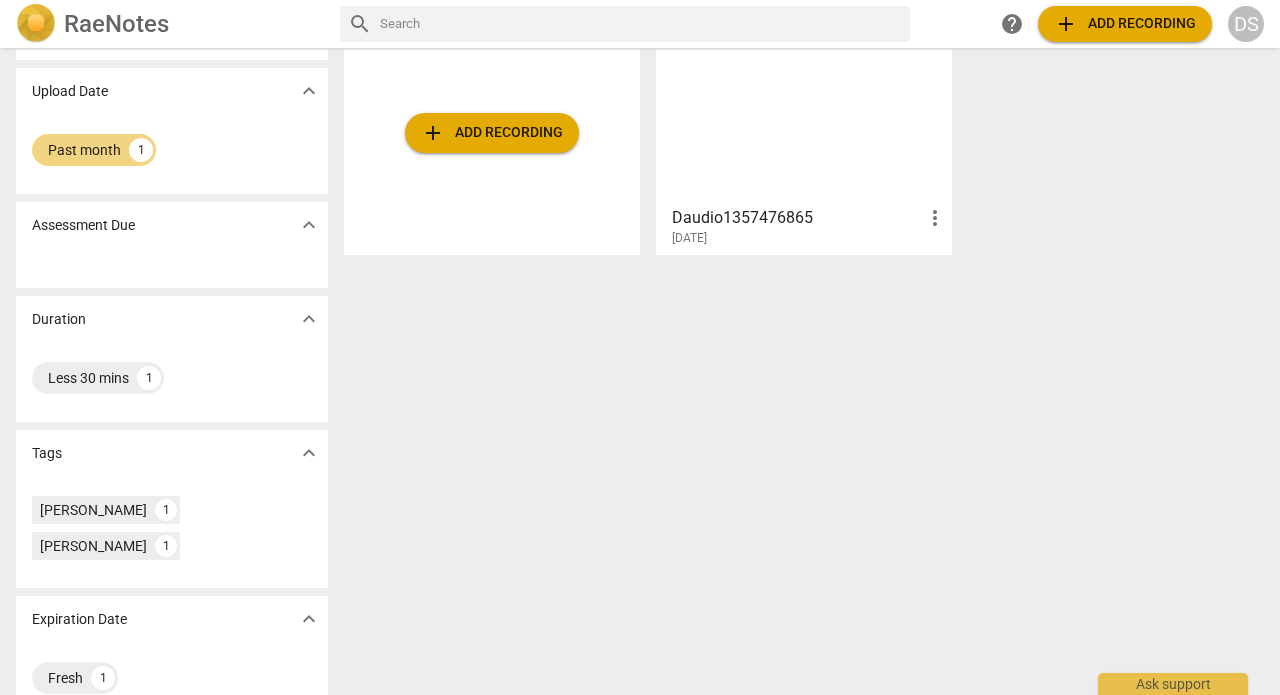 scroll, scrollTop: 129, scrollLeft: 0, axis: vertical 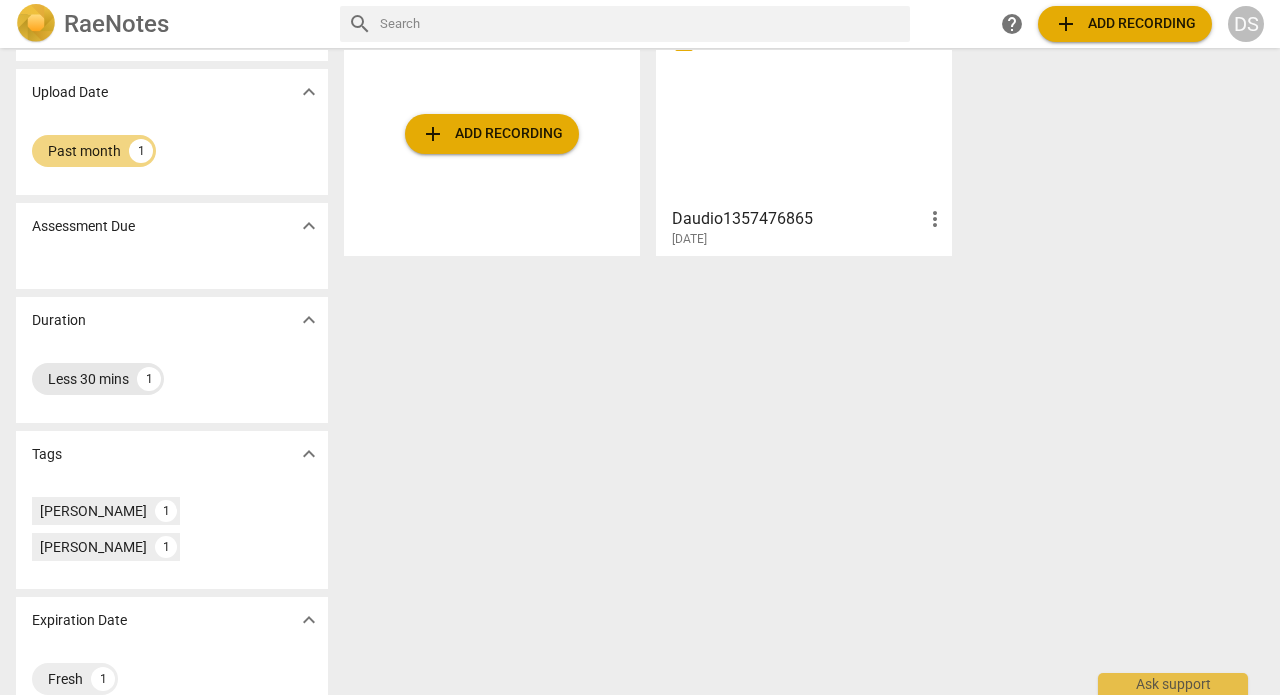 click on "Less 30 mins" at bounding box center (88, 379) 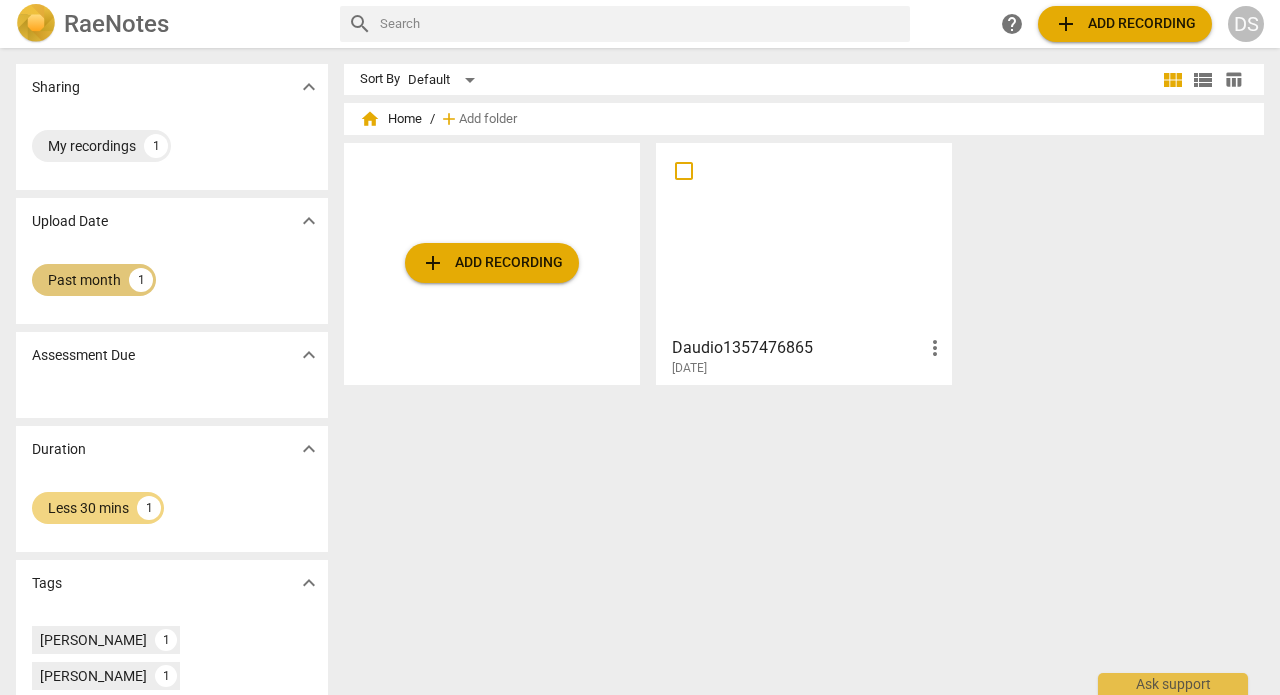 scroll, scrollTop: 0, scrollLeft: 0, axis: both 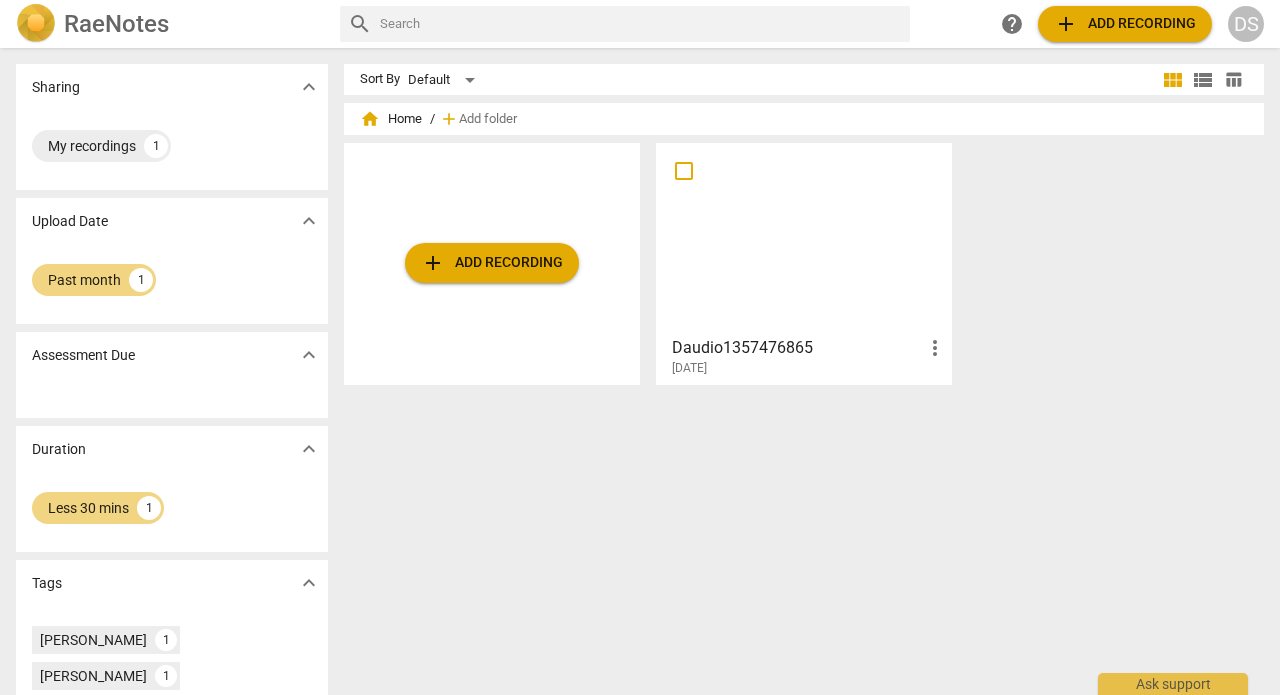 click at bounding box center [804, 238] 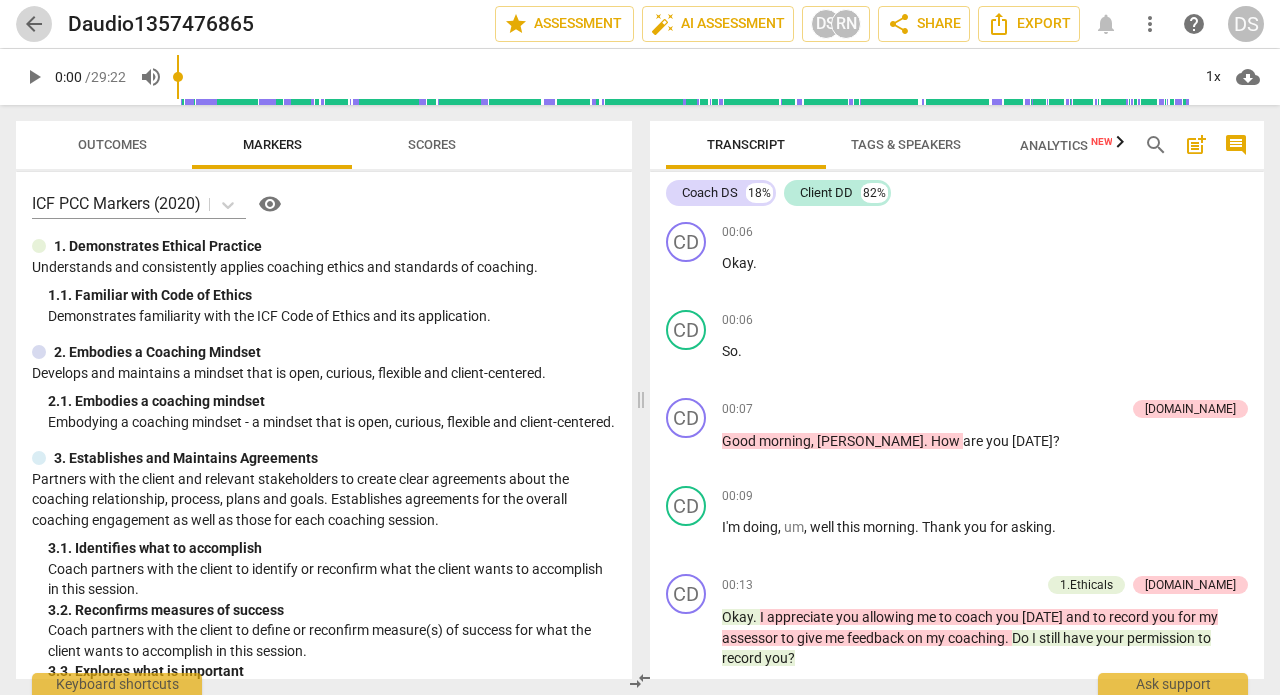 click on "arrow_back" at bounding box center (34, 24) 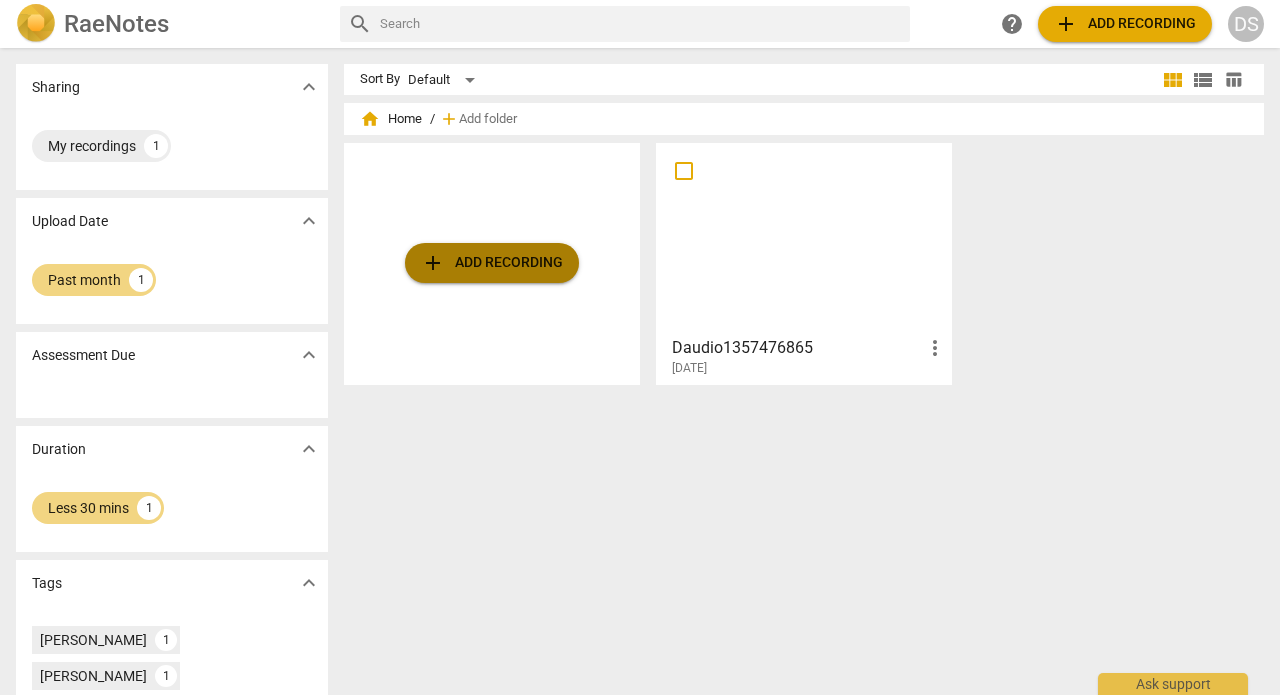 click on "add   Add recording" at bounding box center [492, 263] 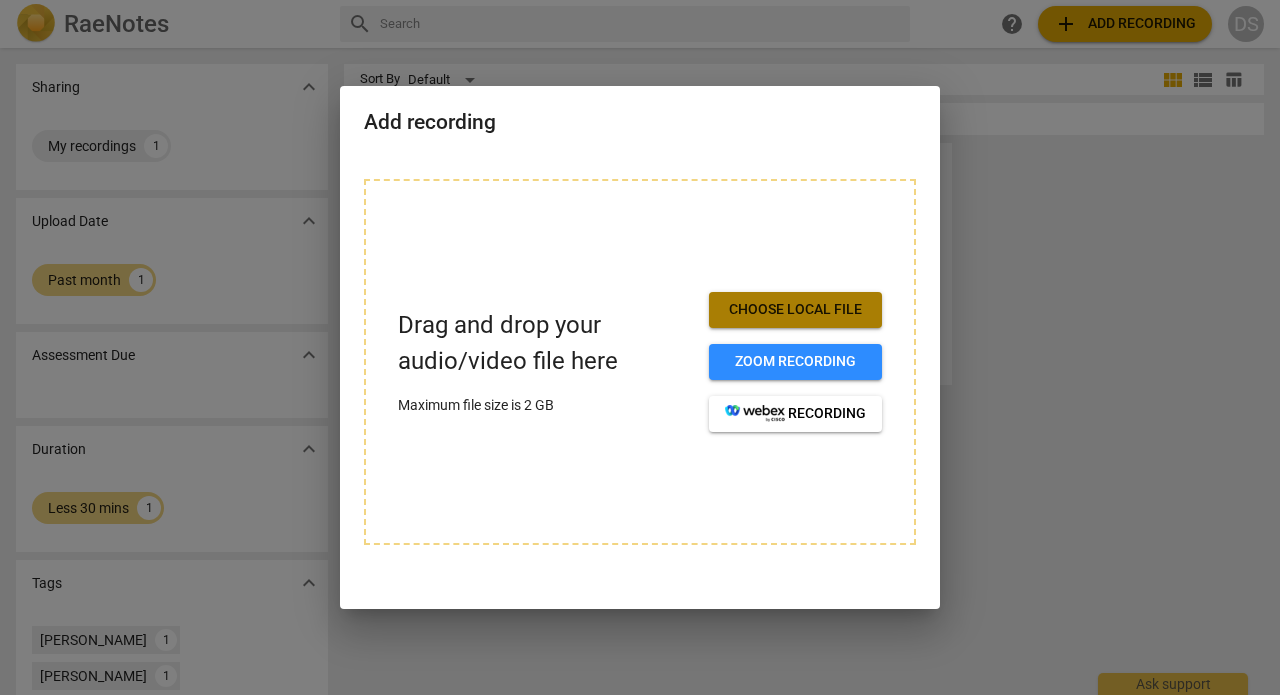 click on "Choose local file" at bounding box center [795, 310] 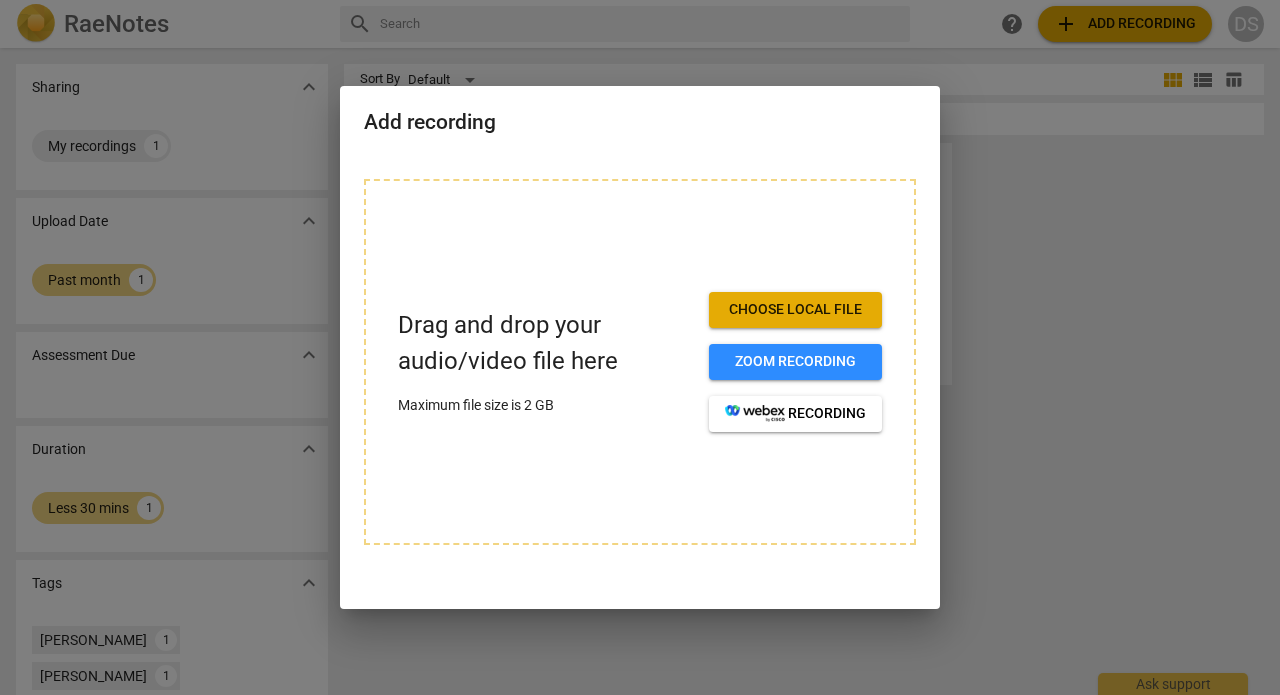 click at bounding box center (640, 347) 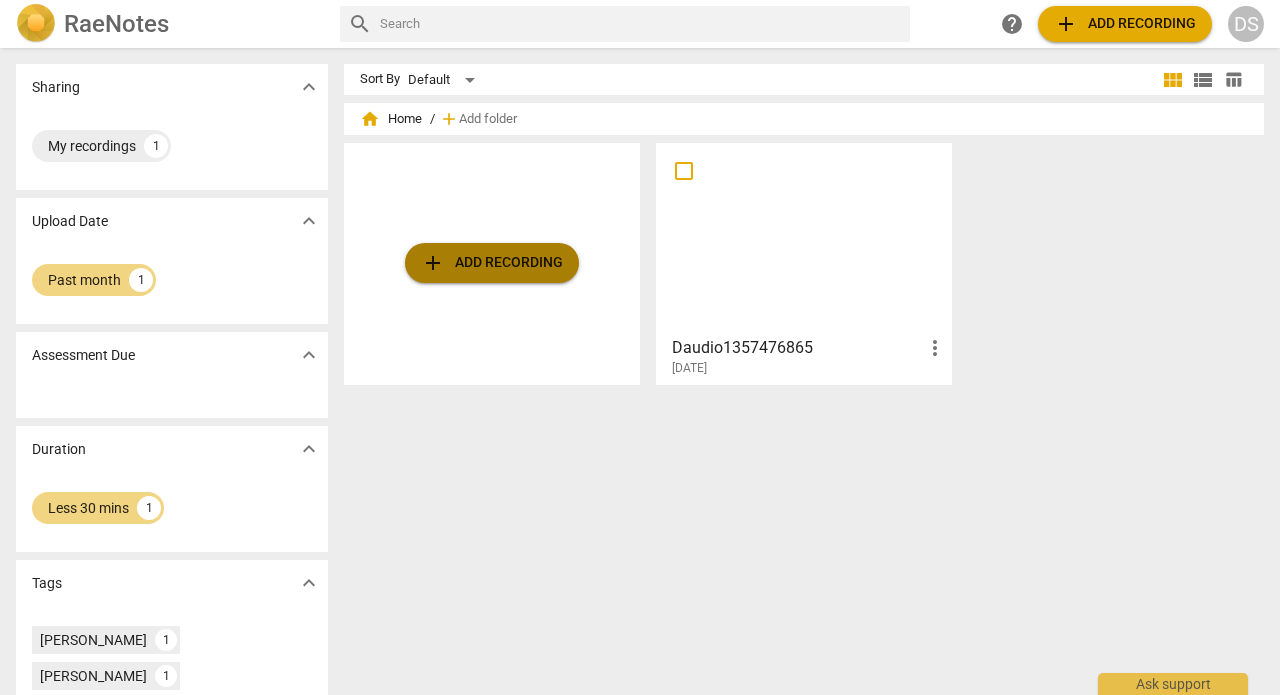 click on "add   Add recording" at bounding box center (492, 263) 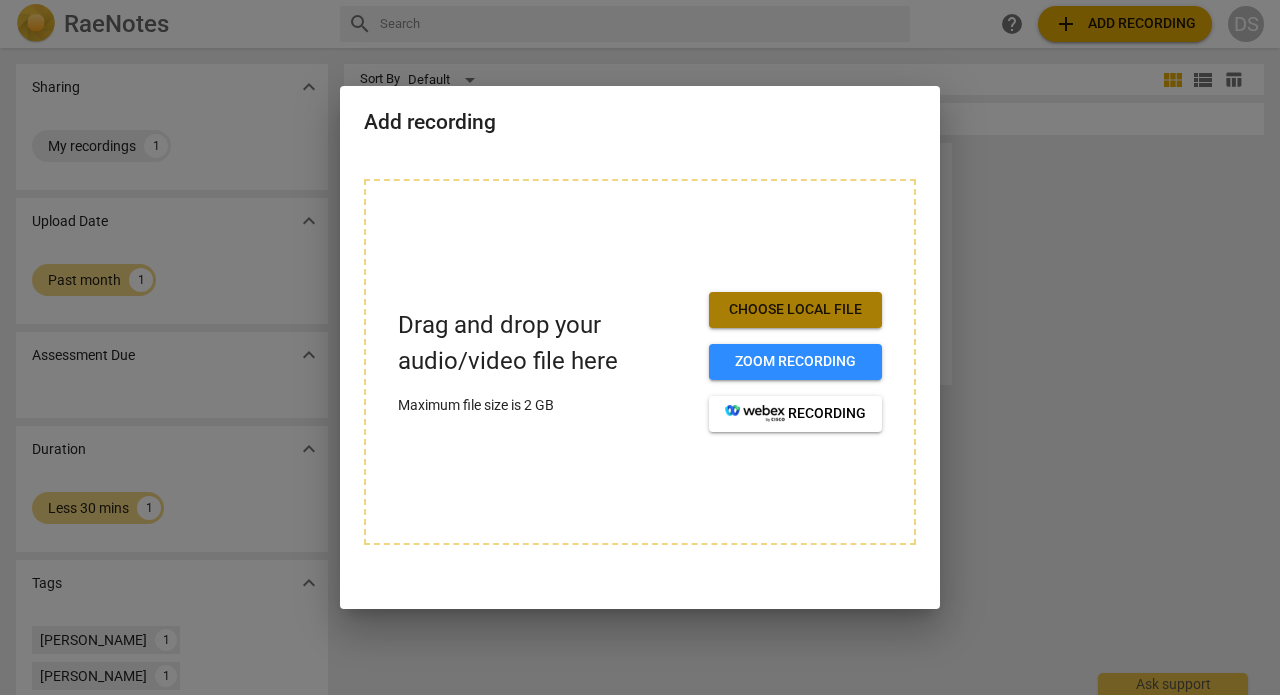 click on "Choose local file" at bounding box center [795, 310] 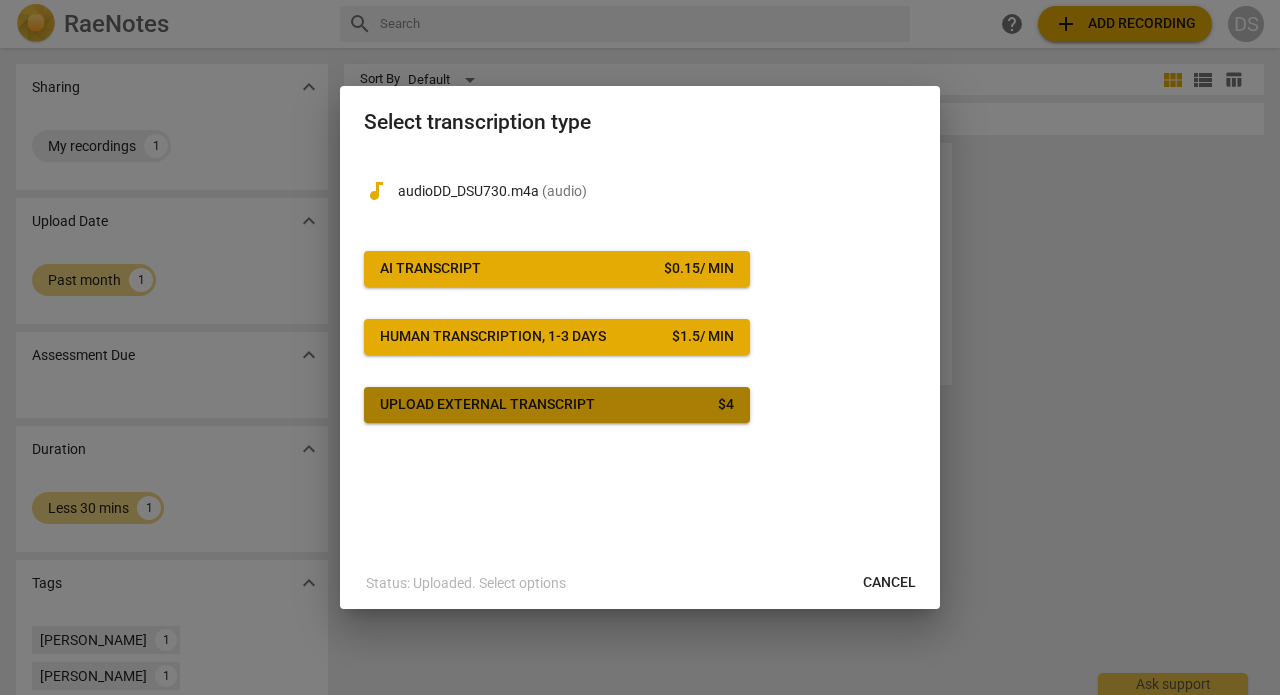 click on "Upload external transcript $ 4" at bounding box center [557, 405] 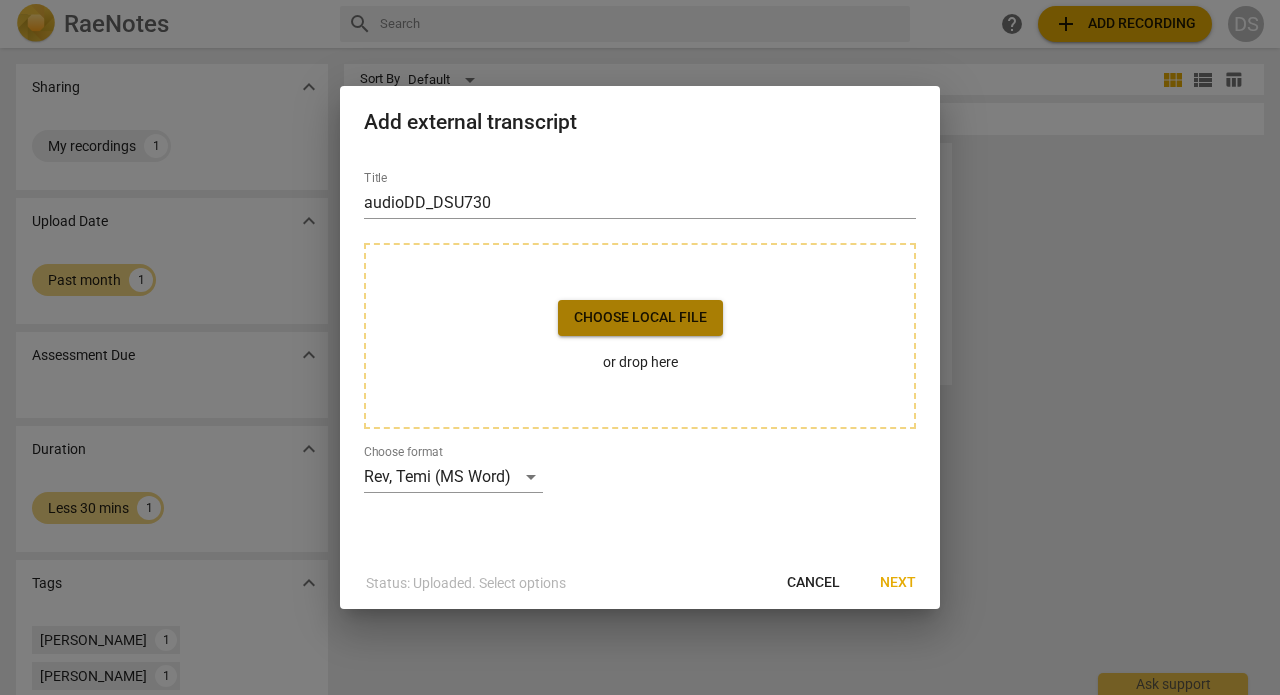 click on "Choose local file" at bounding box center (640, 318) 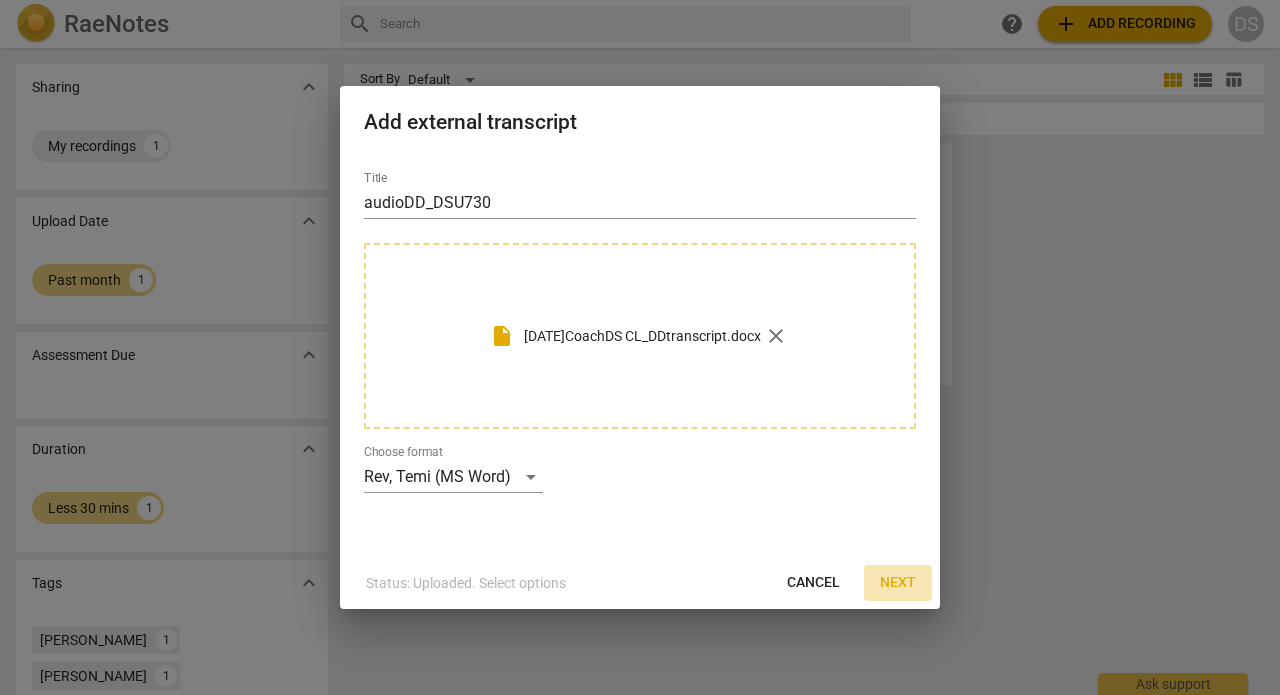 click on "Next" at bounding box center (898, 583) 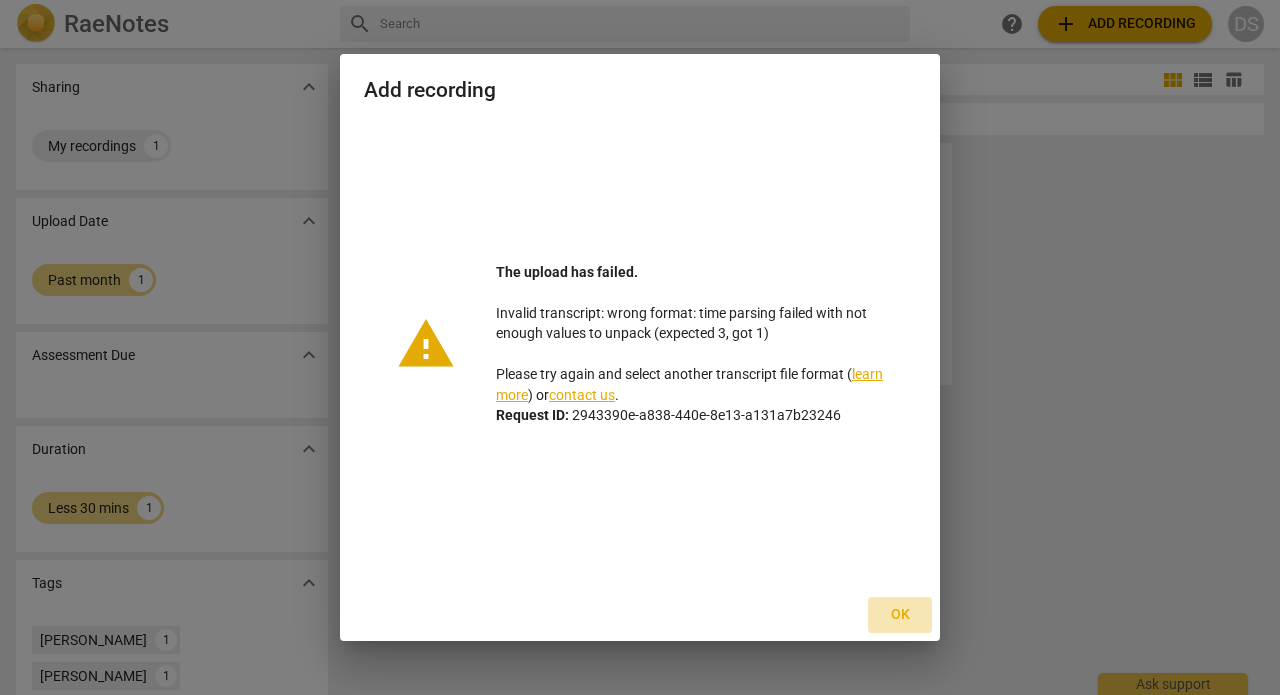 click on "Ok" at bounding box center (900, 615) 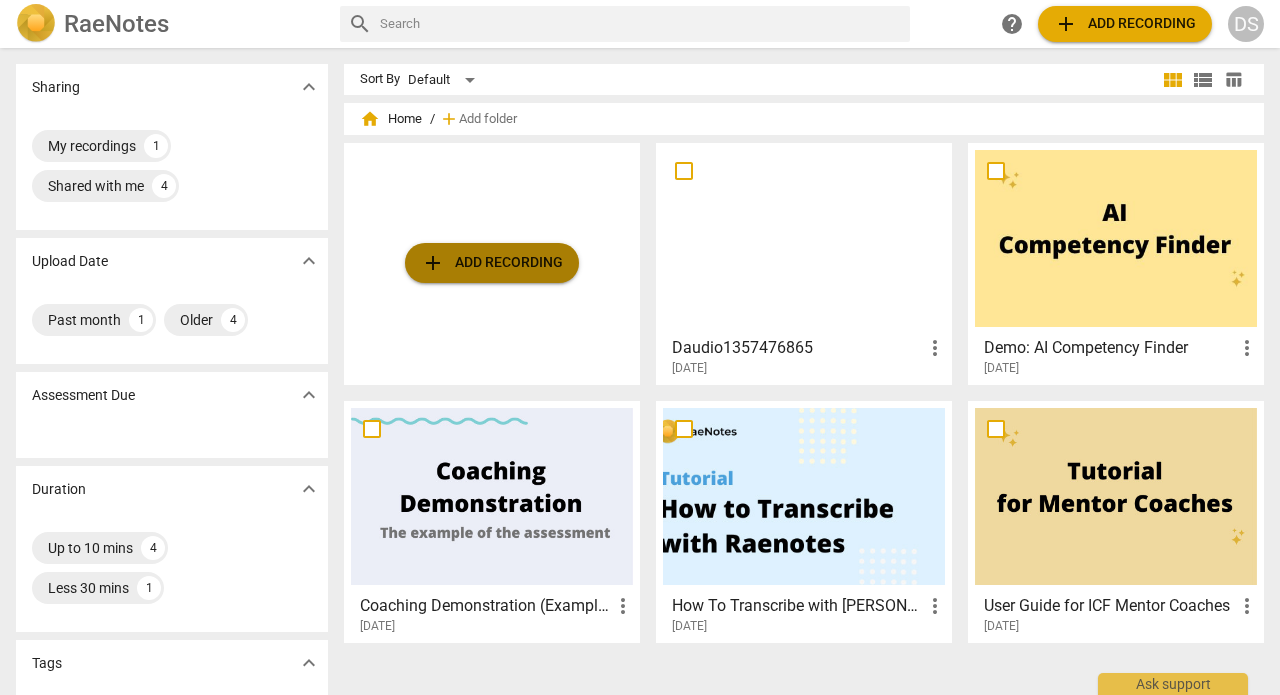 click on "add   Add recording" at bounding box center [492, 263] 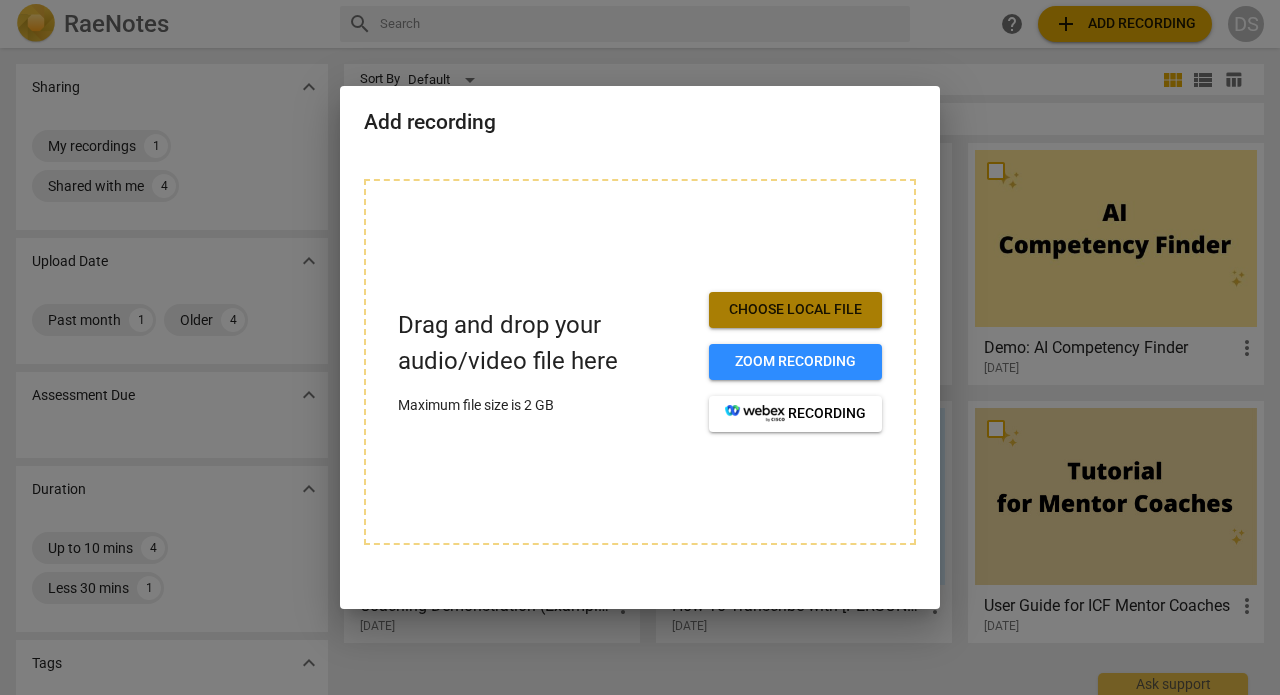 click on "Choose local file" at bounding box center (795, 310) 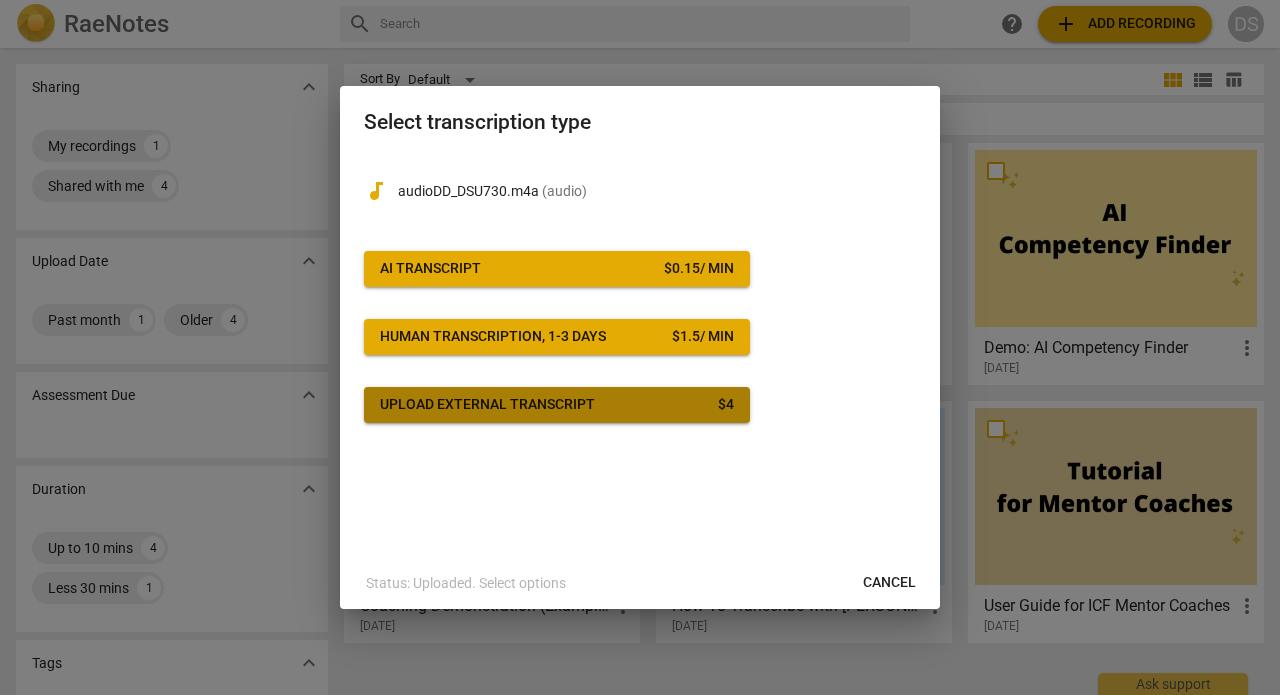 click on "Upload external transcript $ 4" at bounding box center [557, 405] 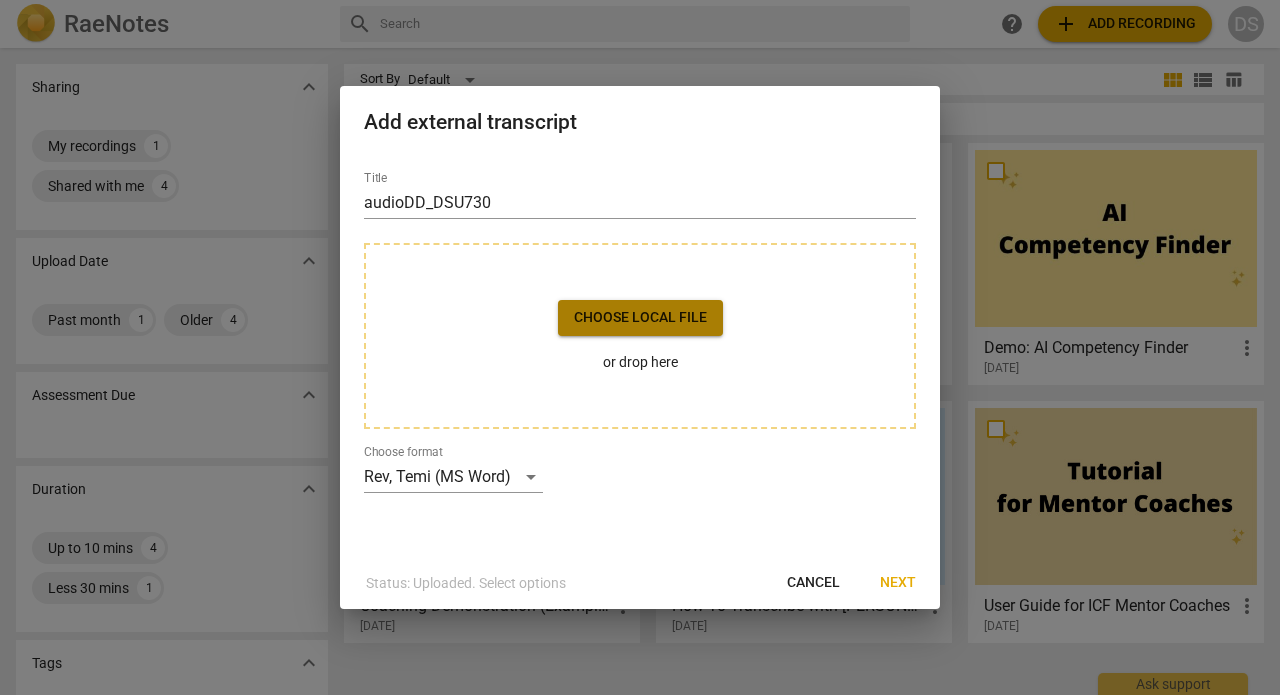 click on "Choose local file" at bounding box center [640, 318] 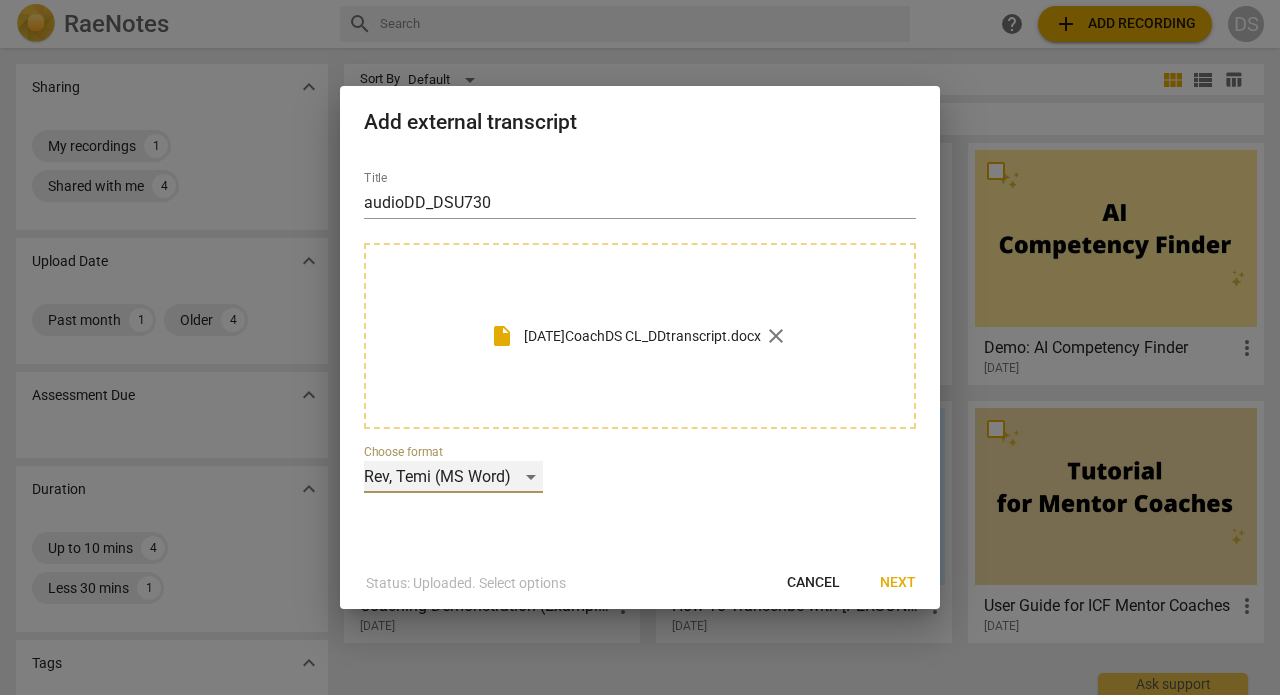 click on "Rev, Temi (MS Word)" at bounding box center (453, 477) 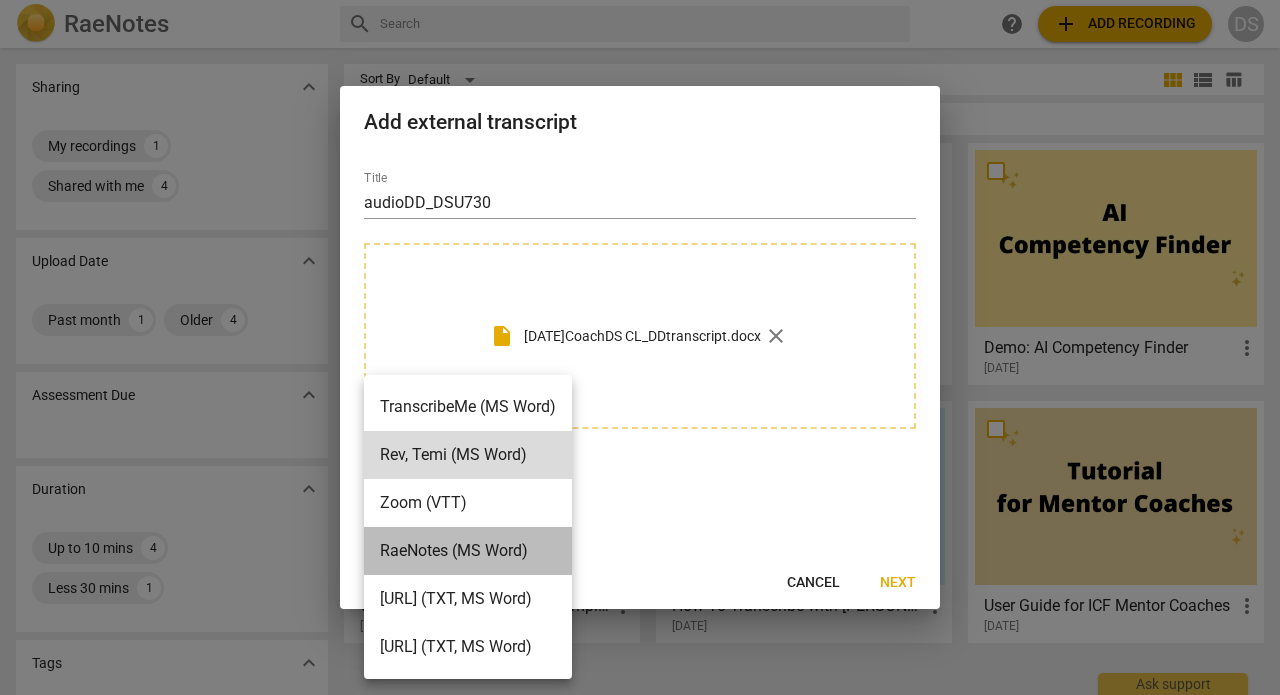 click on "RaeNotes (MS Word)" at bounding box center [468, 551] 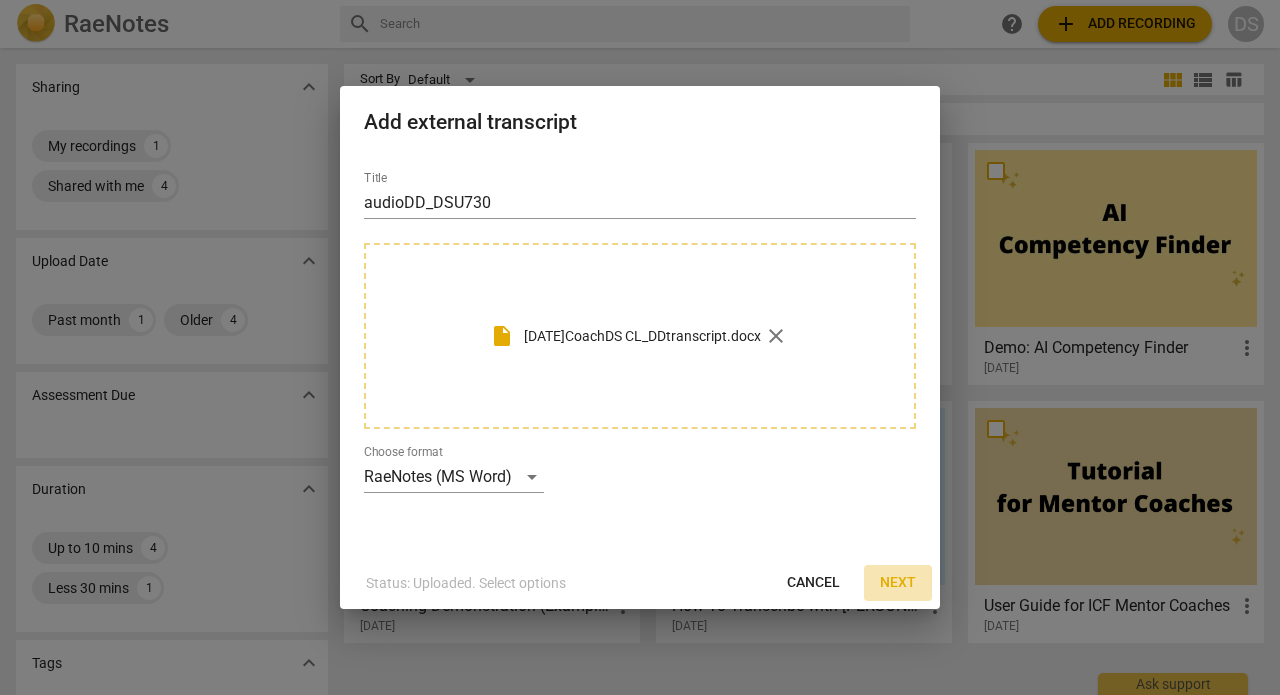 click on "Next" at bounding box center (898, 583) 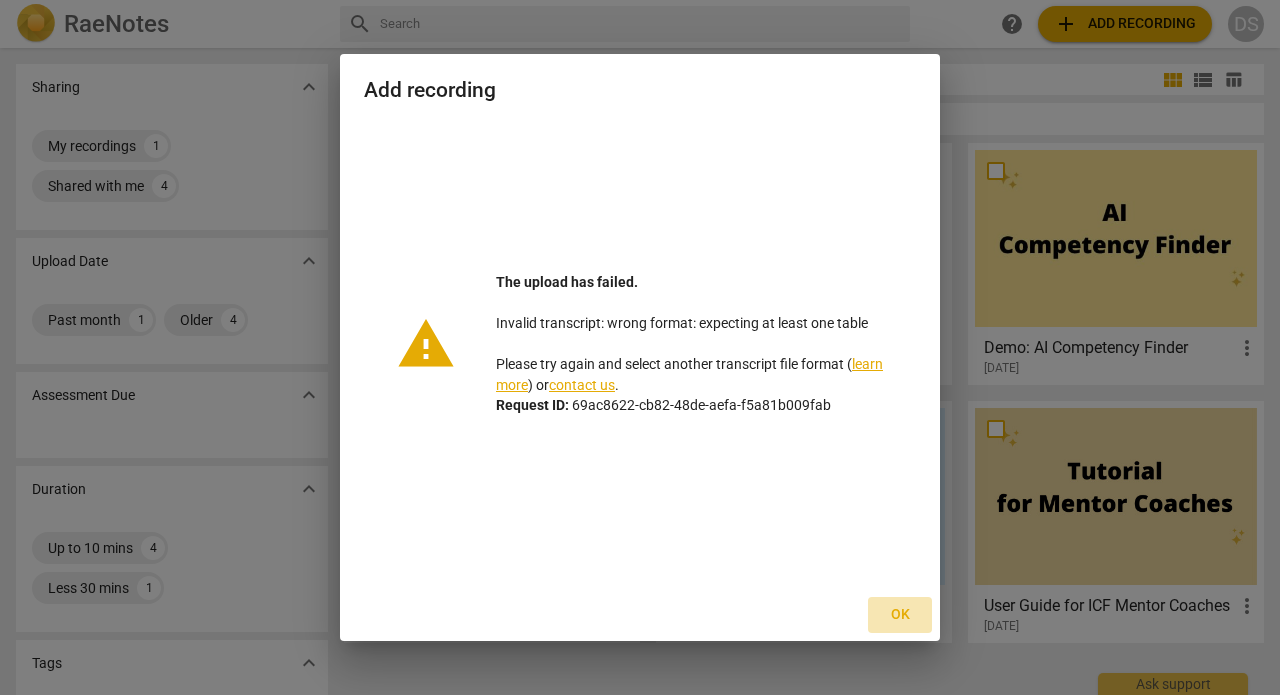 click on "Ok" at bounding box center (900, 615) 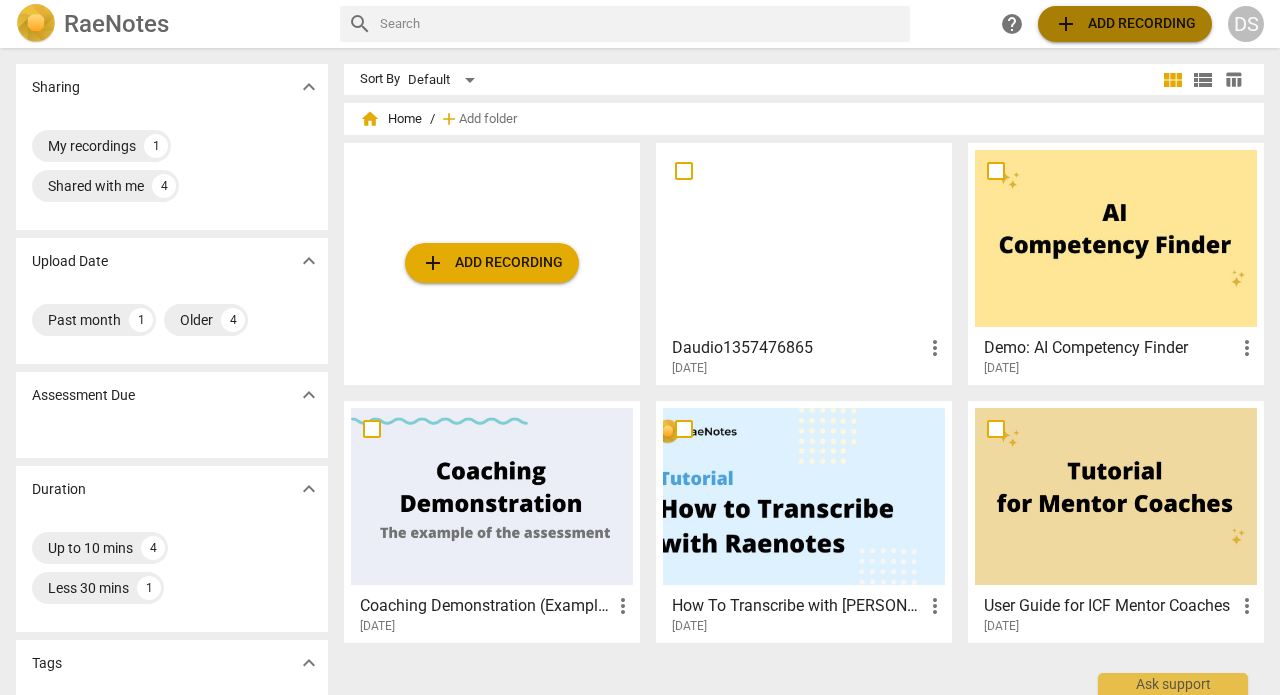 click on "add   Add recording" at bounding box center [1125, 24] 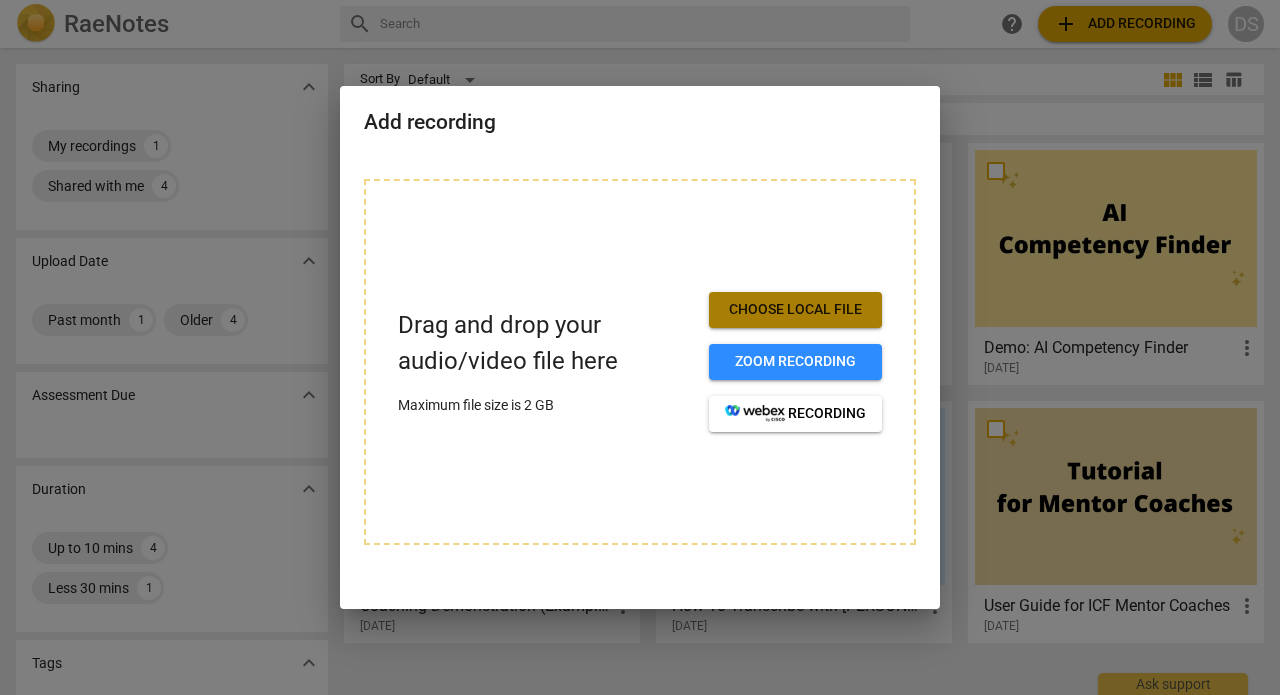 click on "Choose local file" at bounding box center (795, 310) 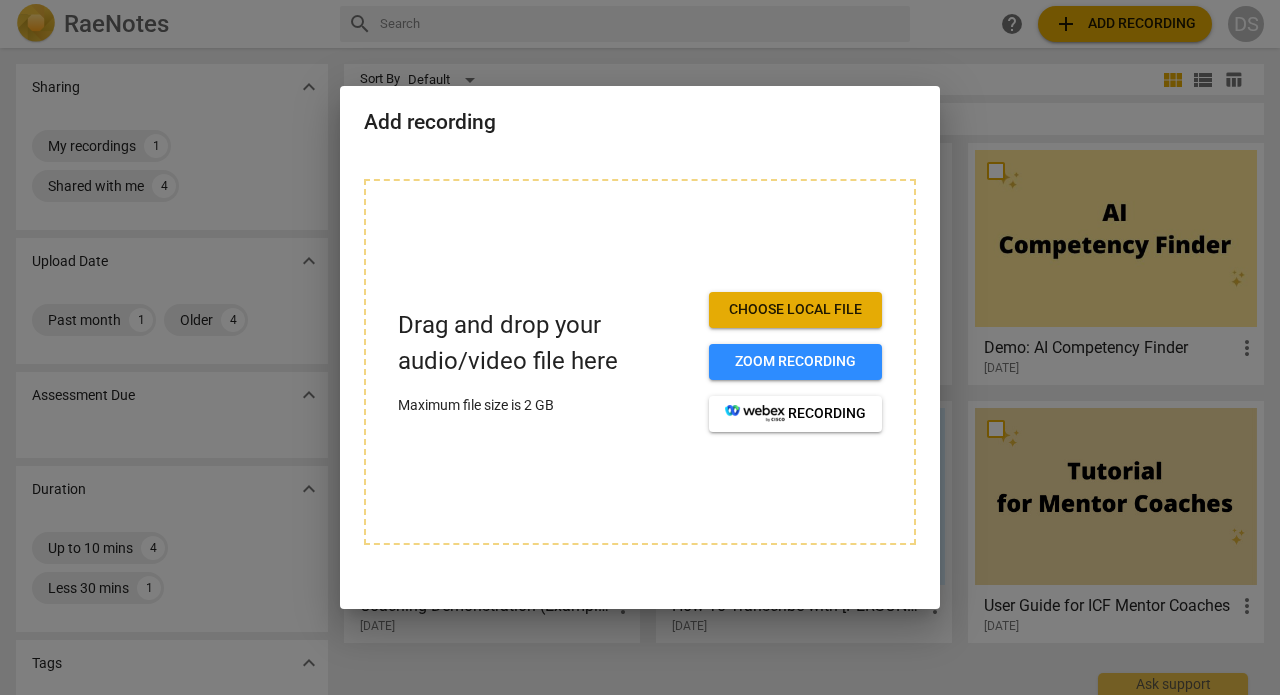 click at bounding box center (640, 347) 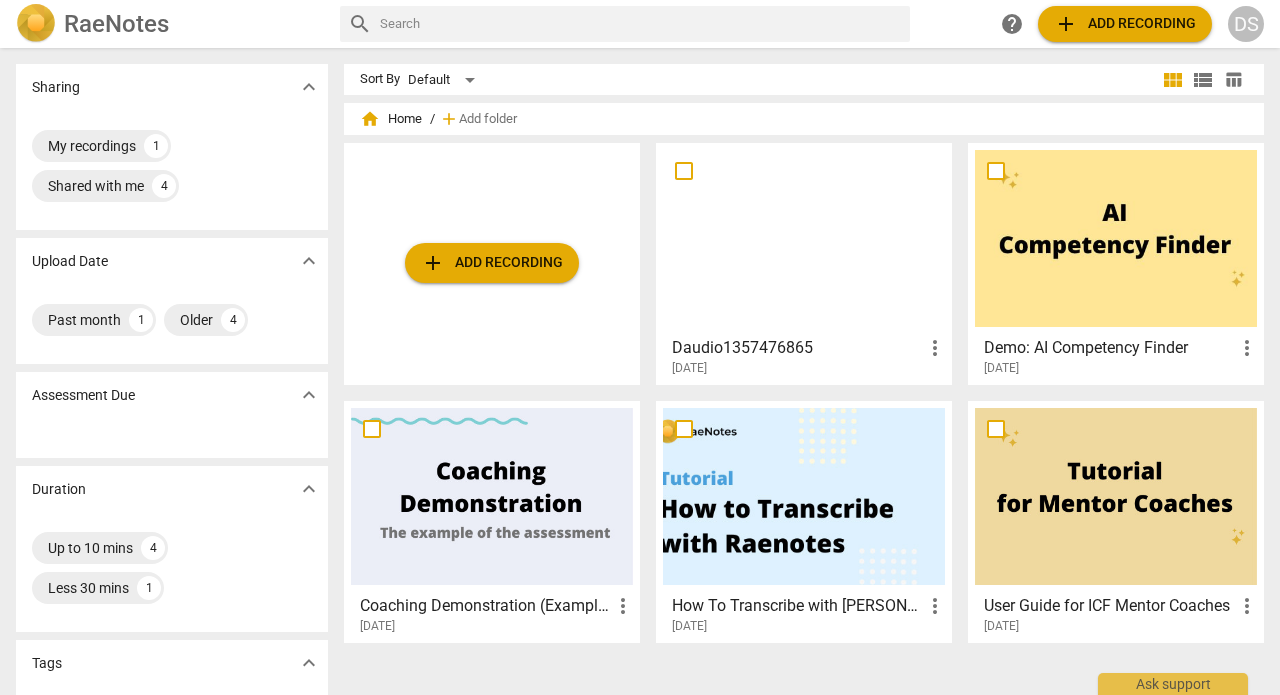 click at bounding box center [641, 24] 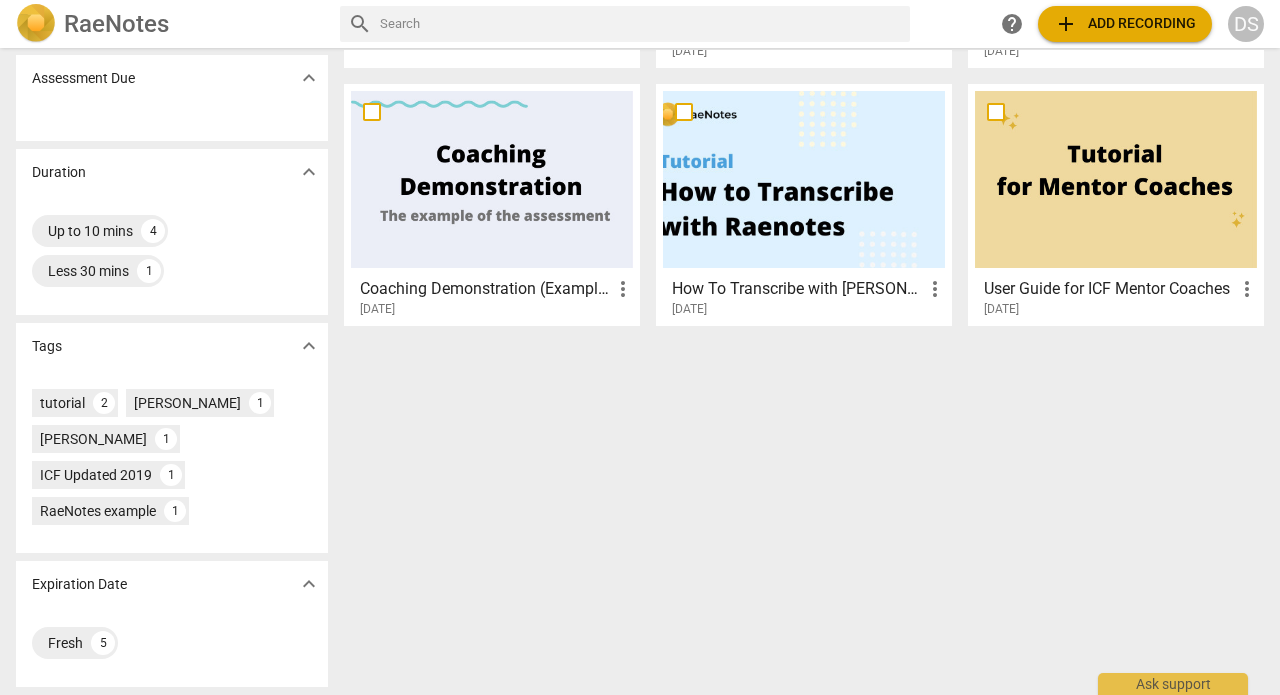 scroll, scrollTop: 317, scrollLeft: 0, axis: vertical 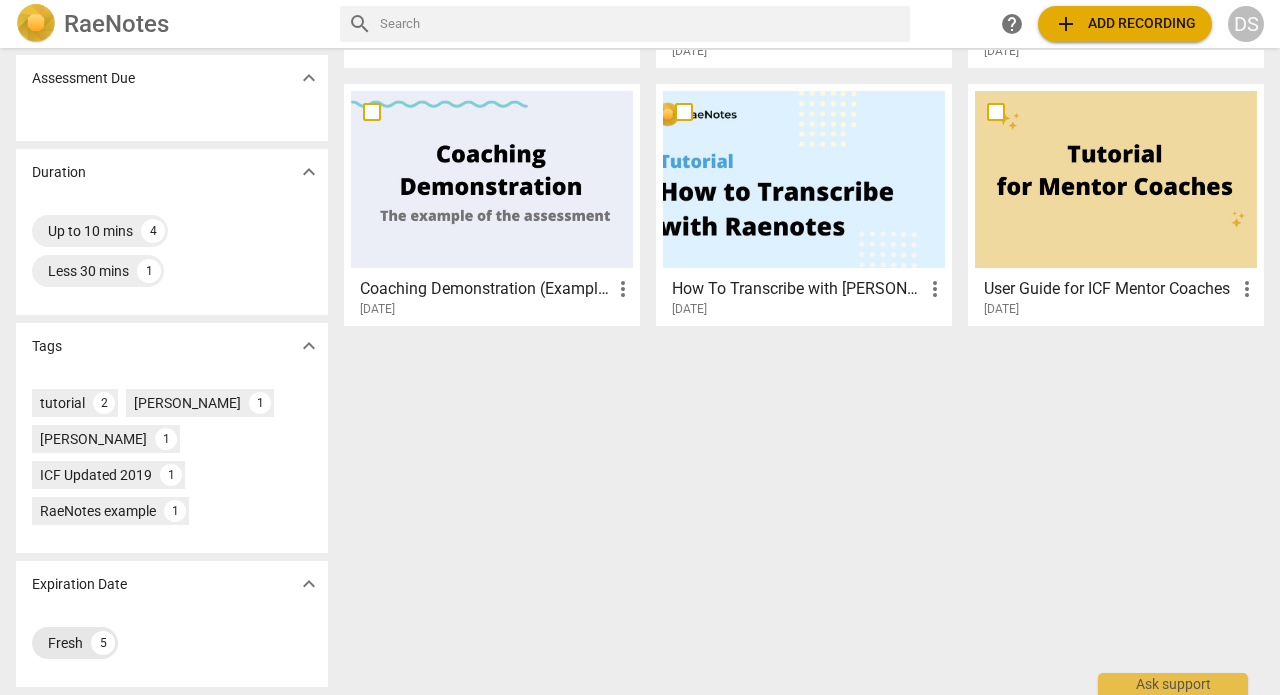 click on "Fresh 5" at bounding box center [75, 643] 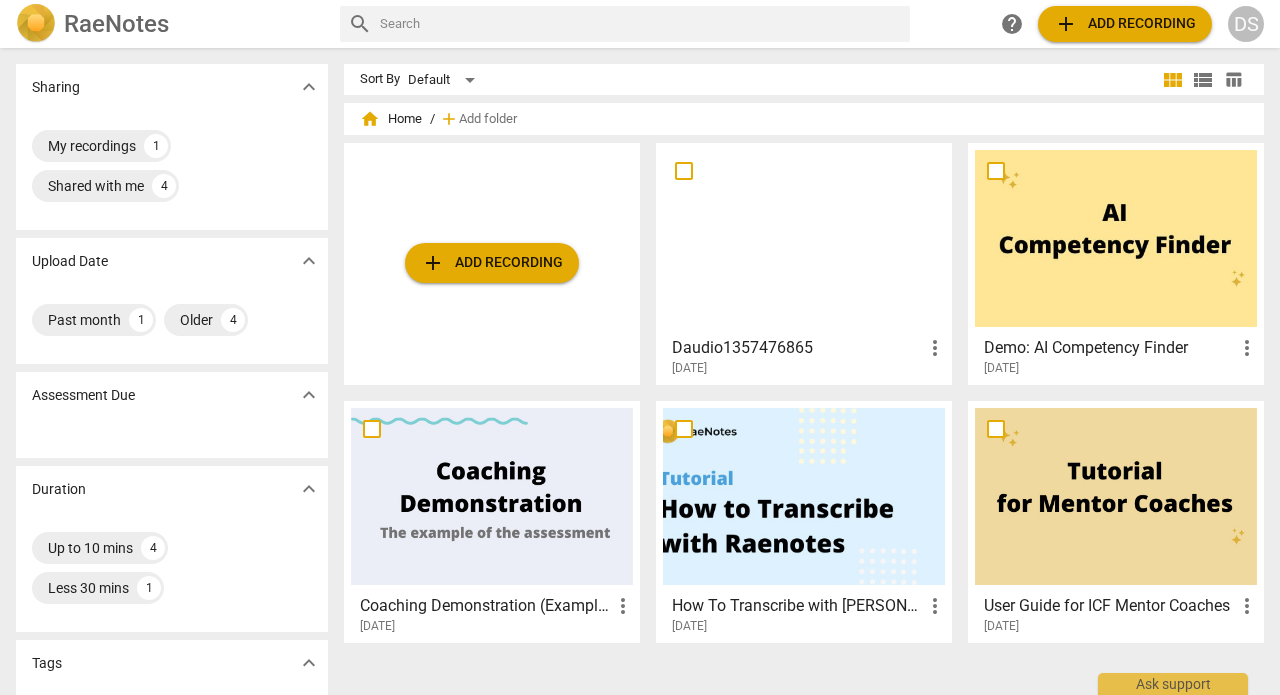 scroll, scrollTop: 0, scrollLeft: 0, axis: both 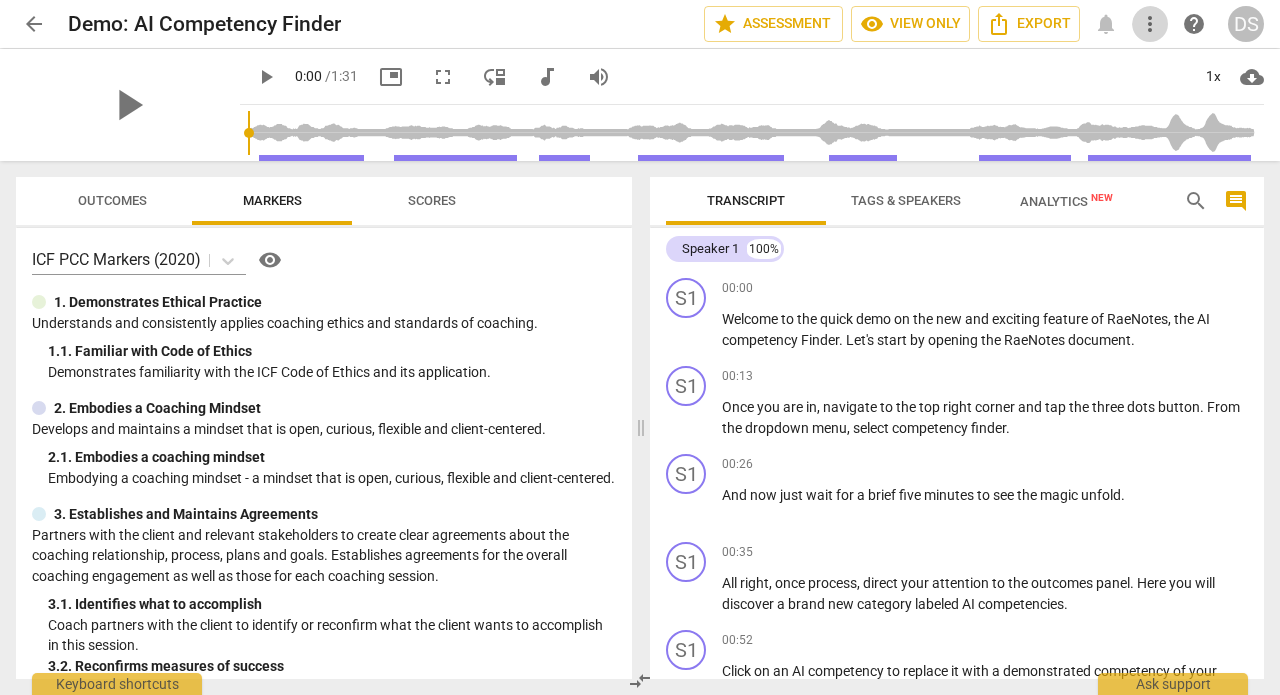 click on "more_vert" at bounding box center (1150, 24) 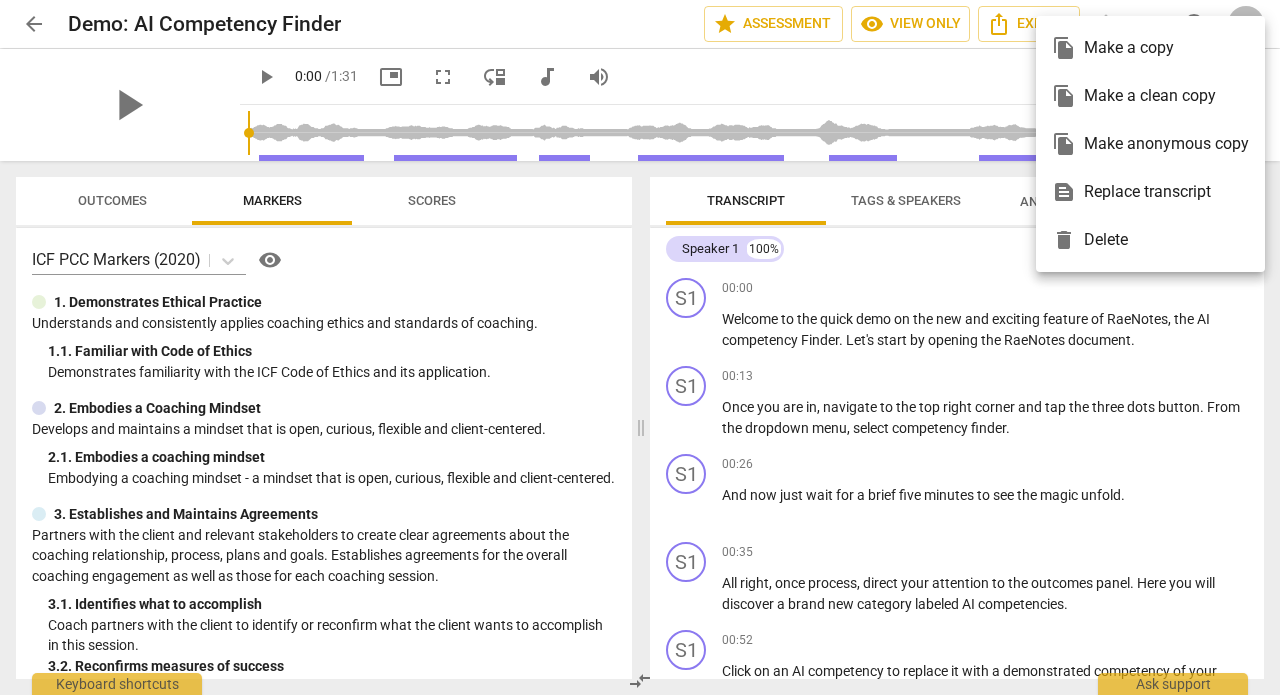 click at bounding box center (640, 347) 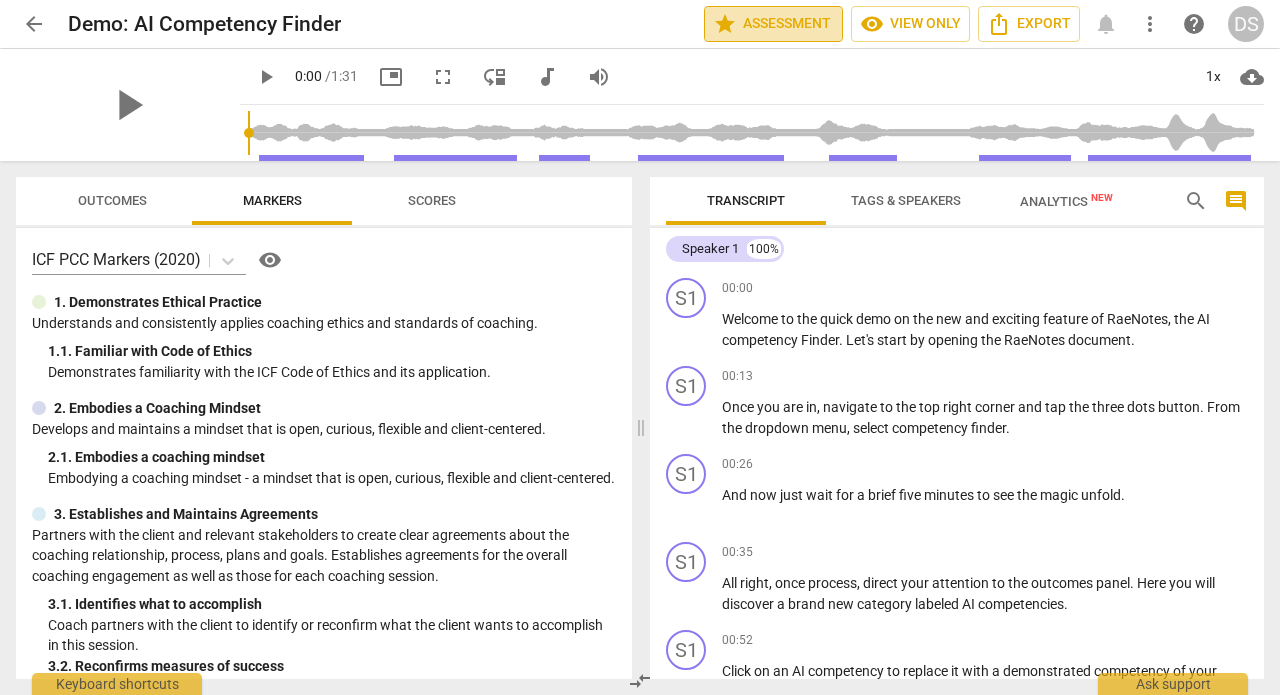 click on "star    Assessment" at bounding box center (773, 24) 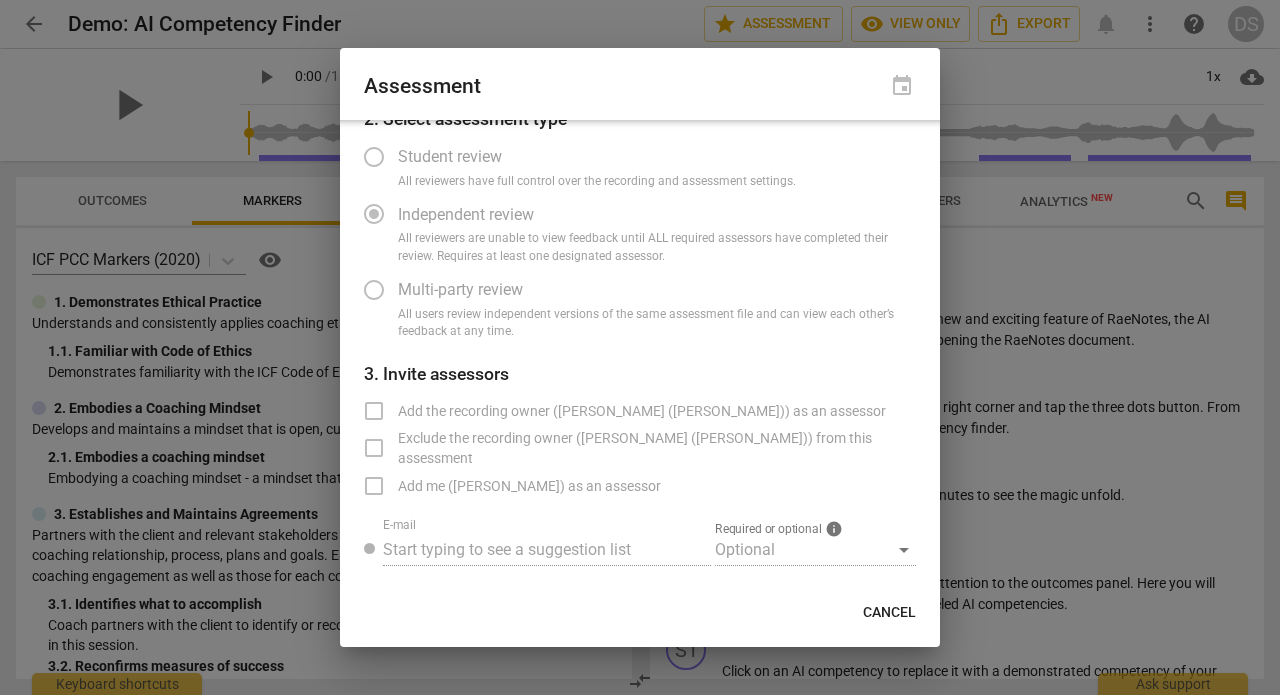 scroll, scrollTop: 99, scrollLeft: 0, axis: vertical 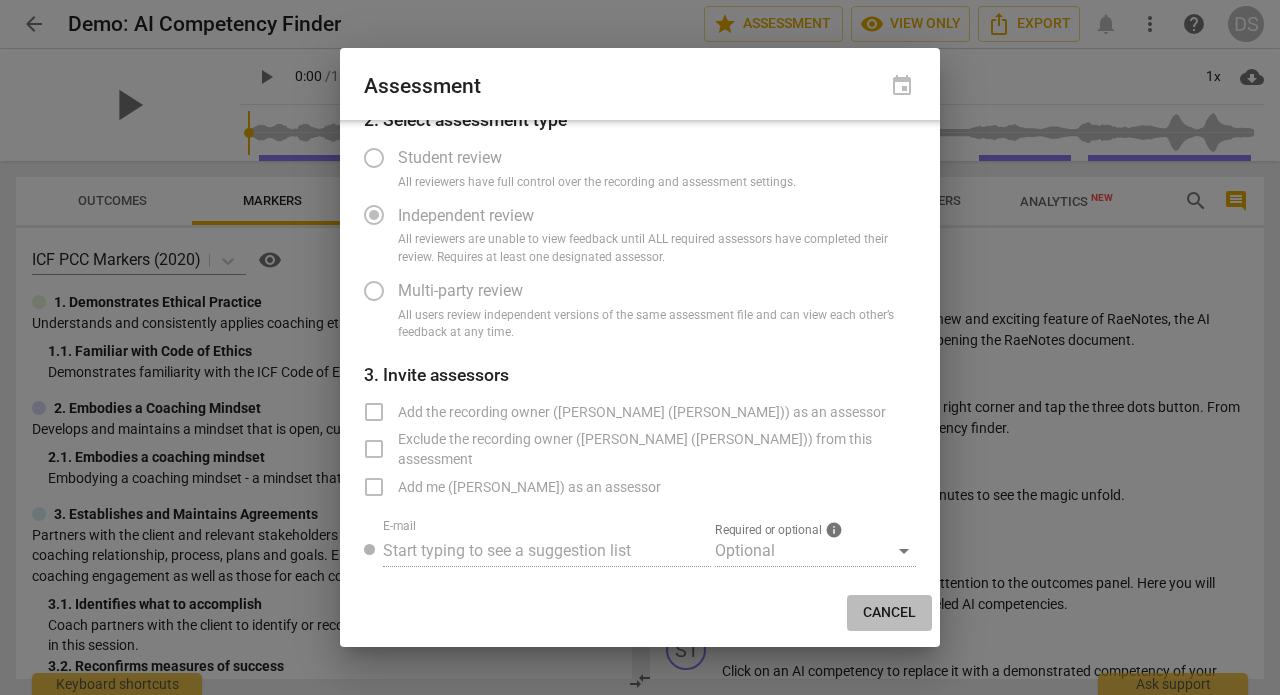 click on "Cancel" at bounding box center [889, 613] 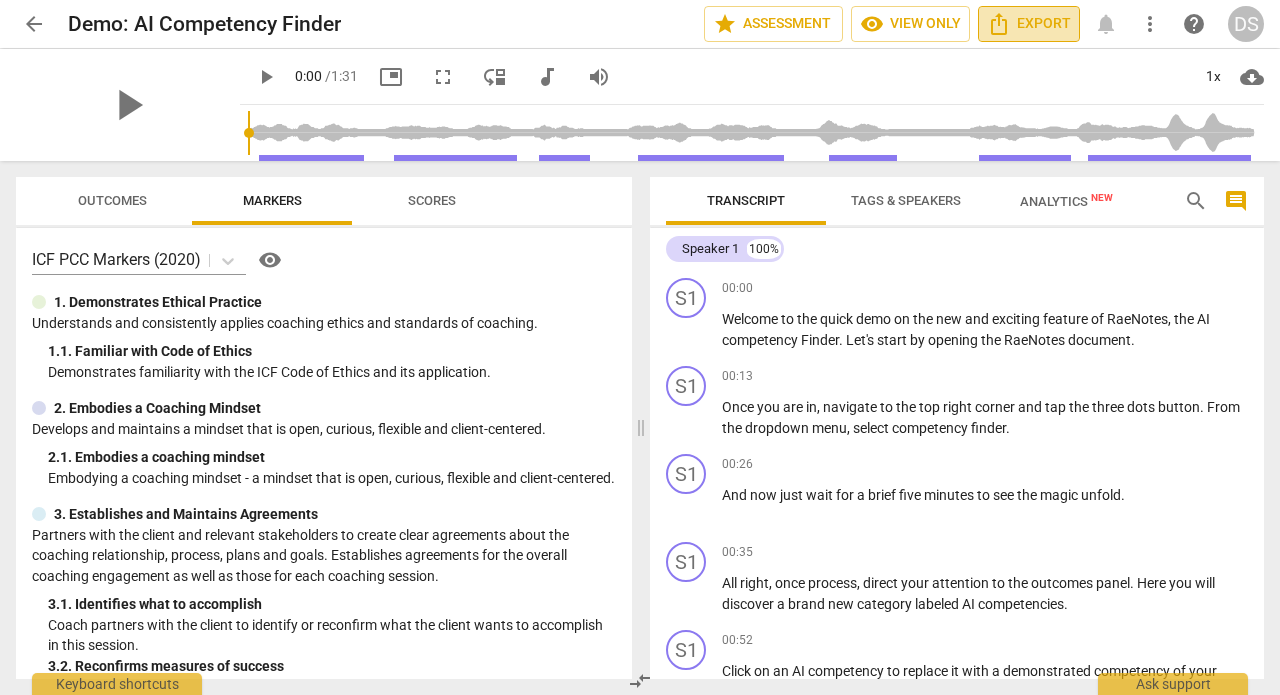 click 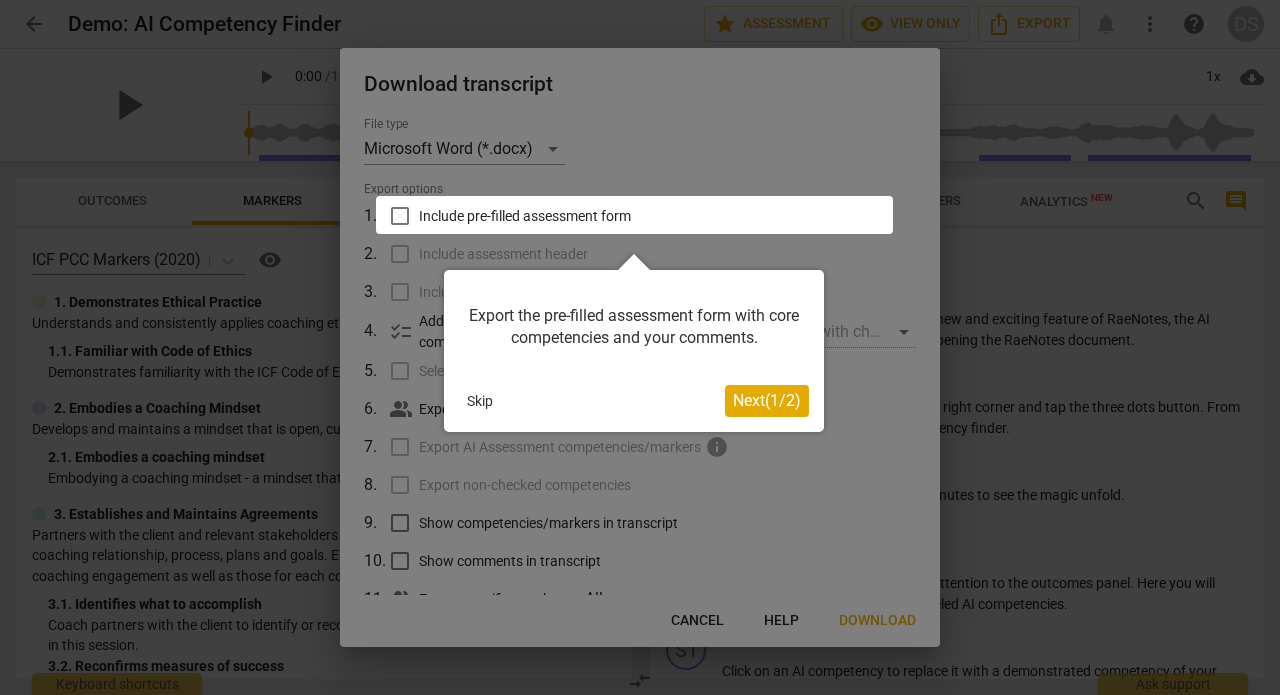 click on "Skip" at bounding box center (480, 401) 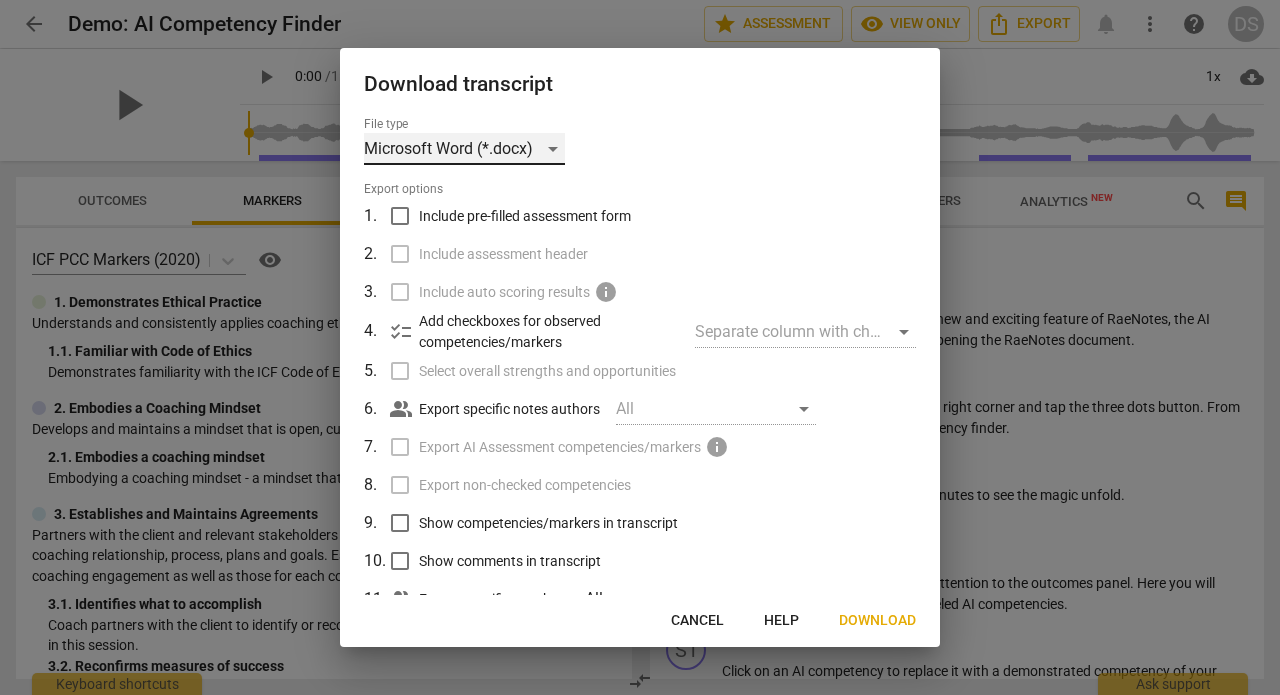 click on "Microsoft Word (*.docx)" at bounding box center (464, 149) 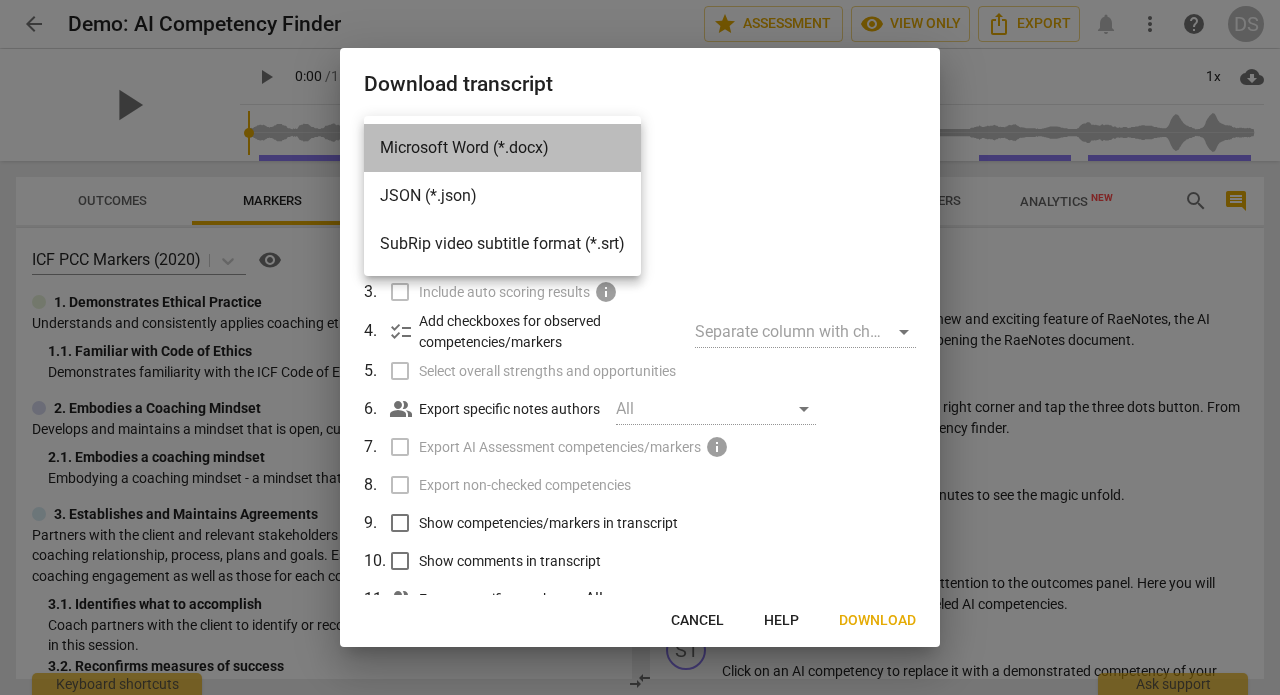 click on "Microsoft Word (*.docx)" at bounding box center [502, 148] 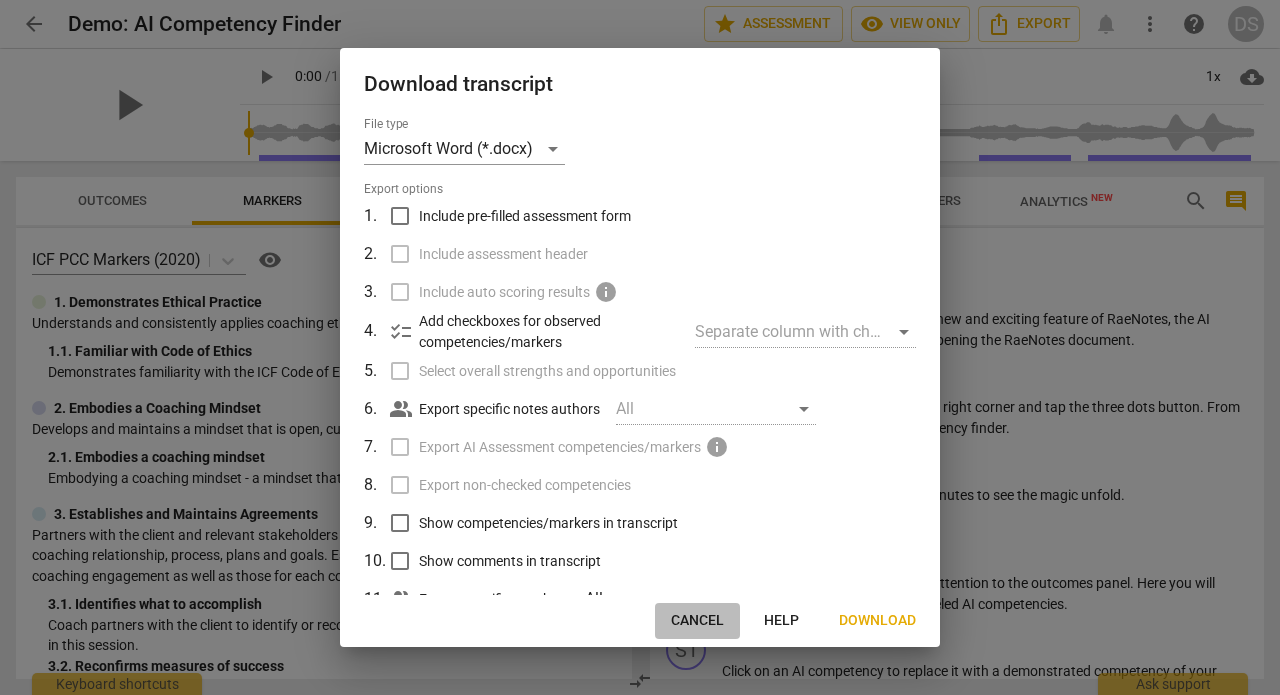 click on "Cancel" at bounding box center (697, 621) 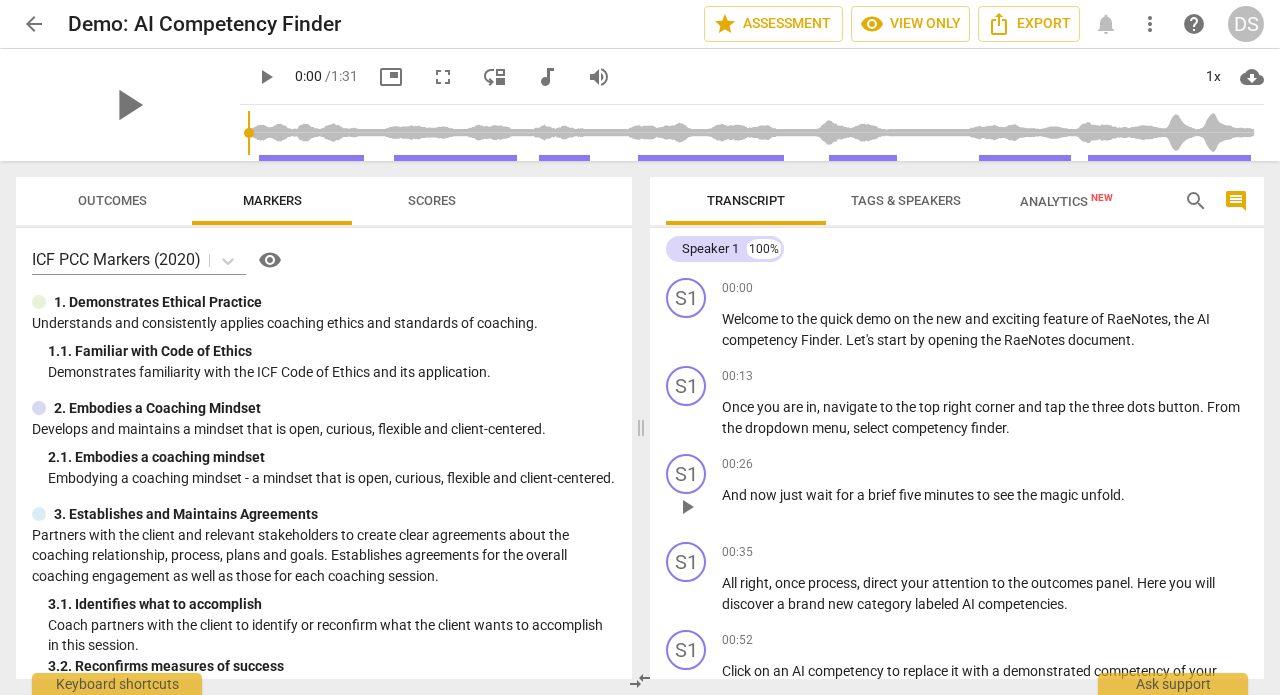 scroll, scrollTop: 0, scrollLeft: 0, axis: both 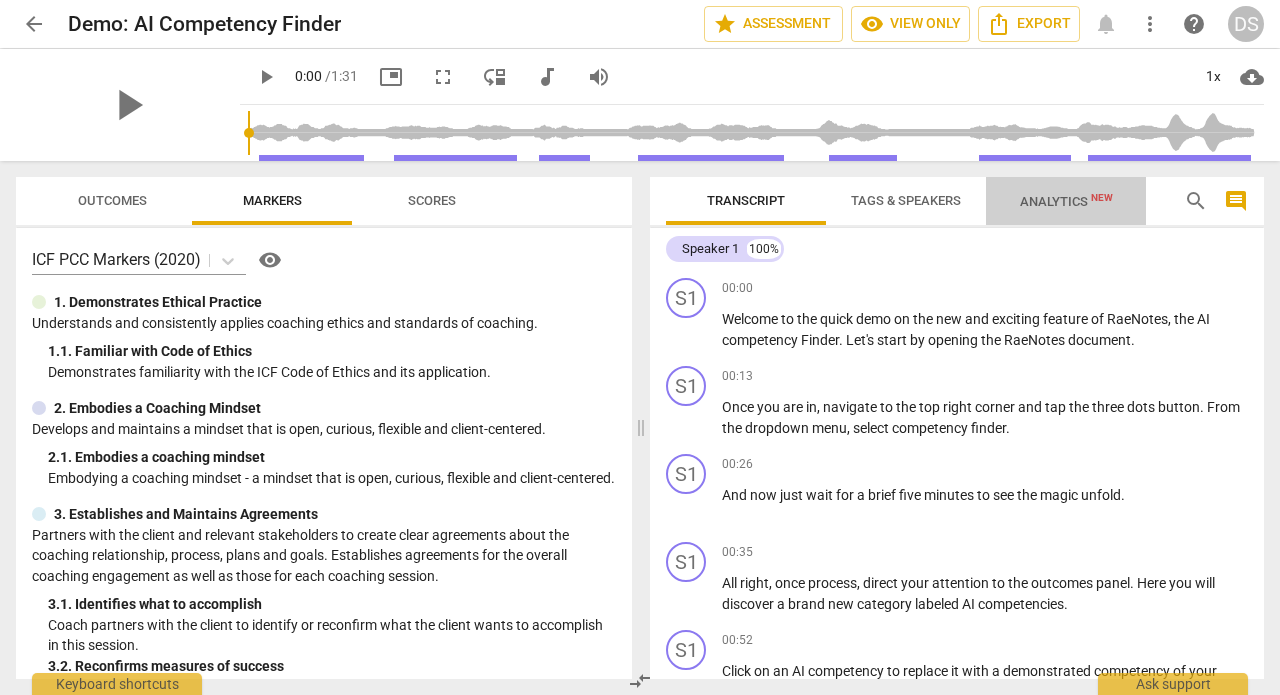click on "Analytics   New" at bounding box center [1066, 201] 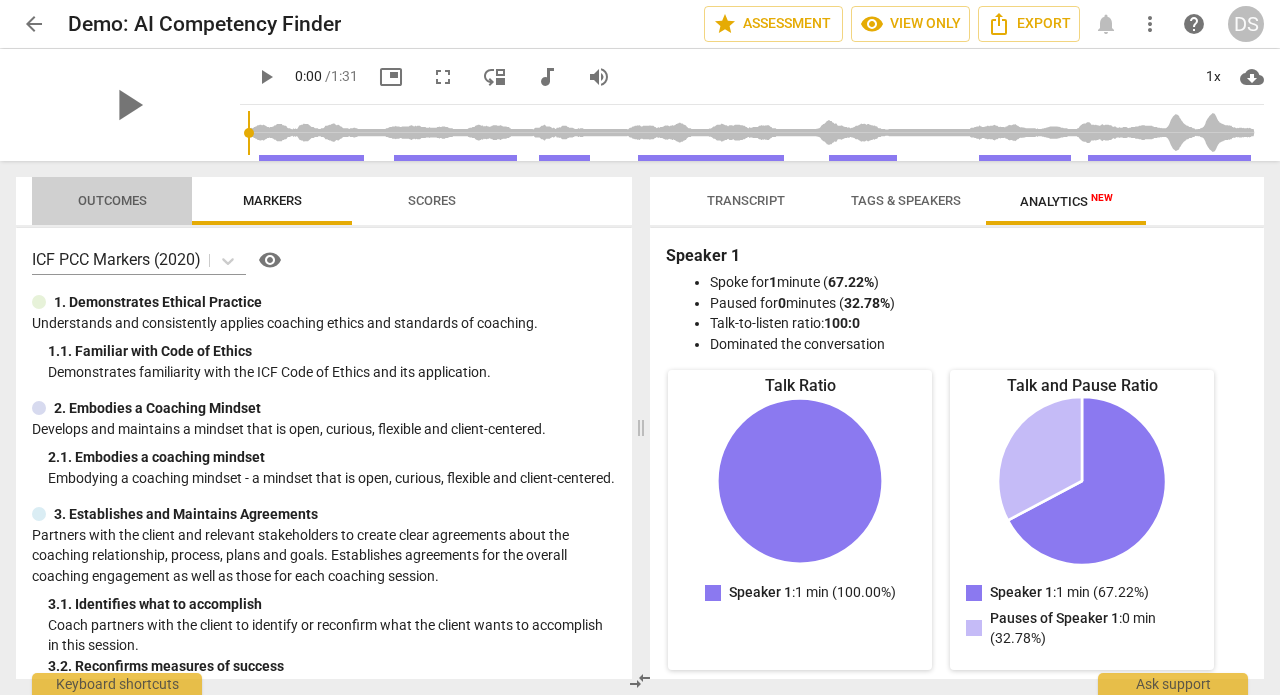 click on "Outcomes" at bounding box center [112, 200] 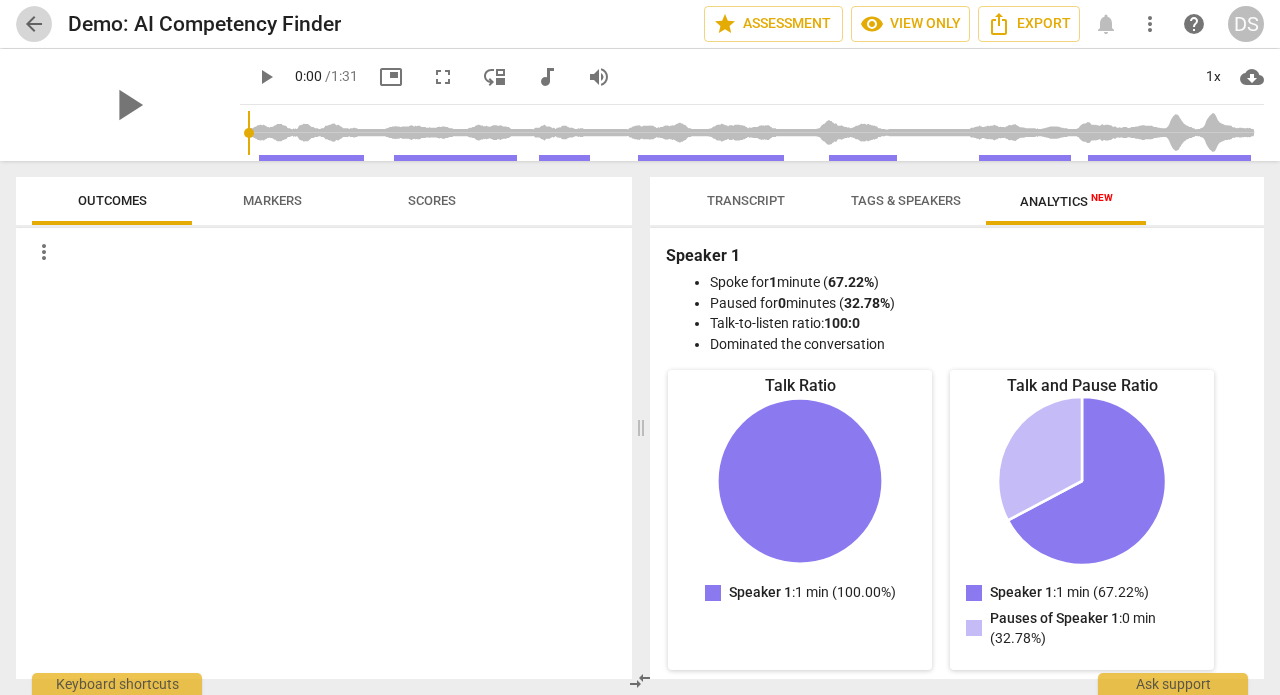 click on "arrow_back" at bounding box center [34, 24] 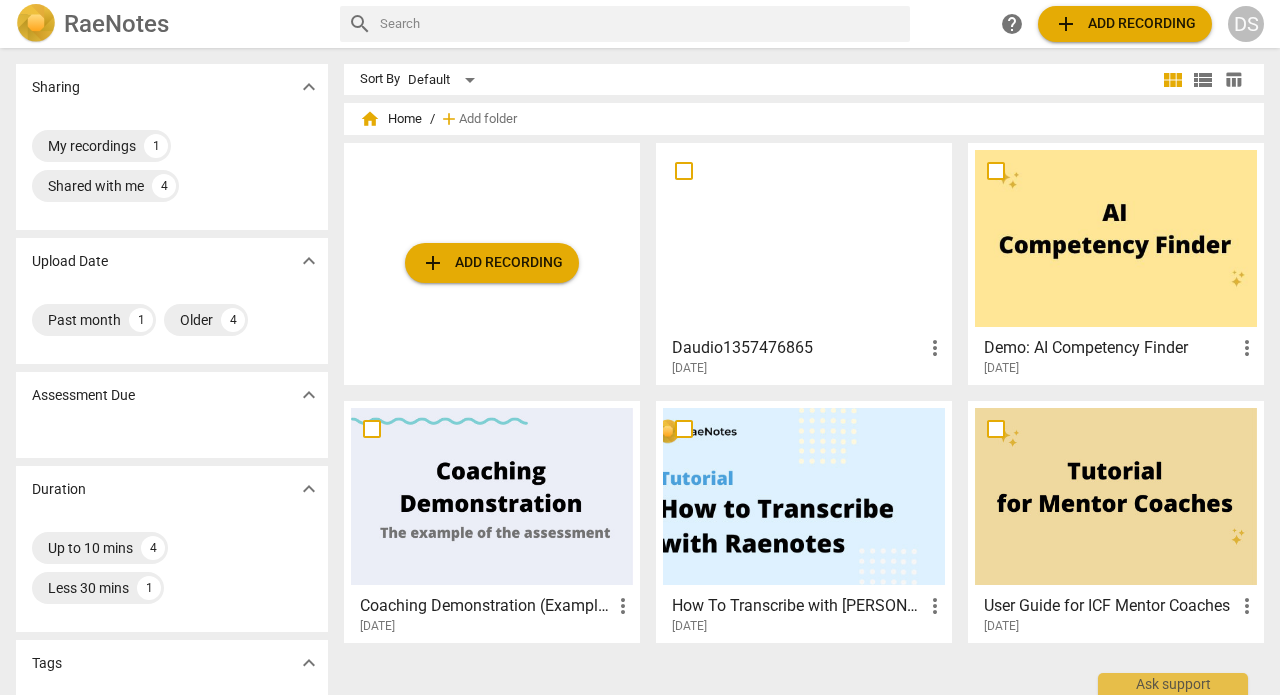 click at bounding box center [641, 24] 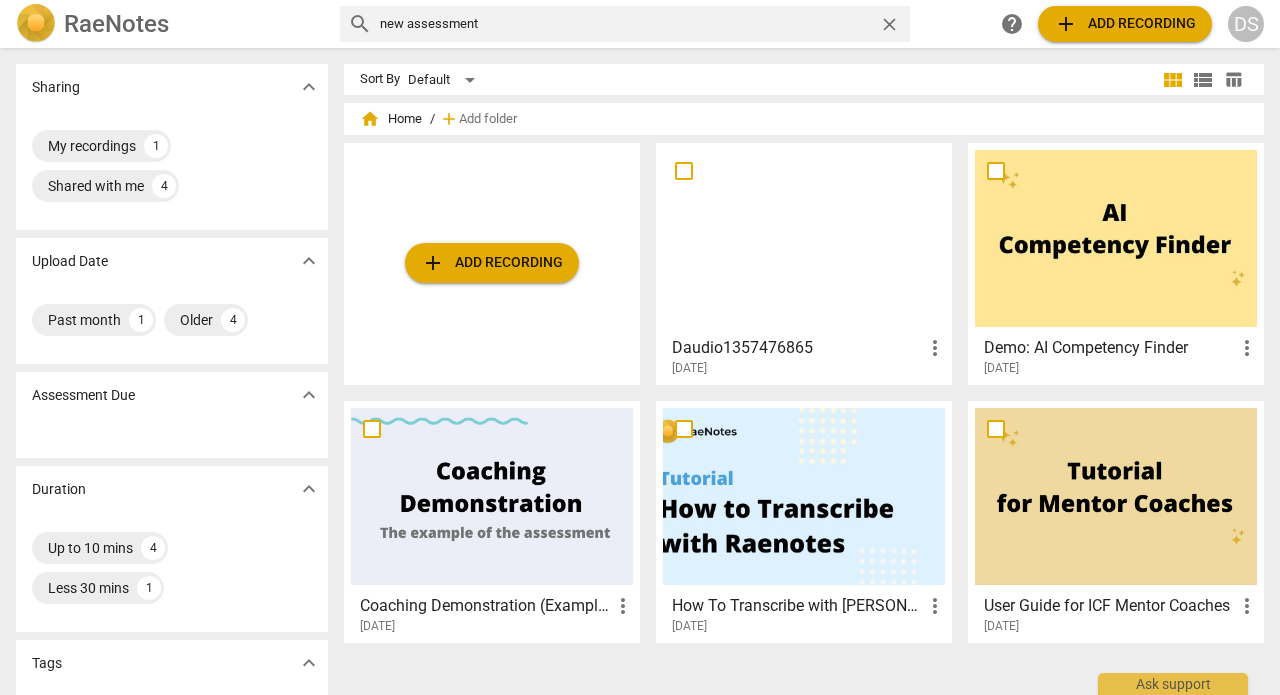 type on "new assessment" 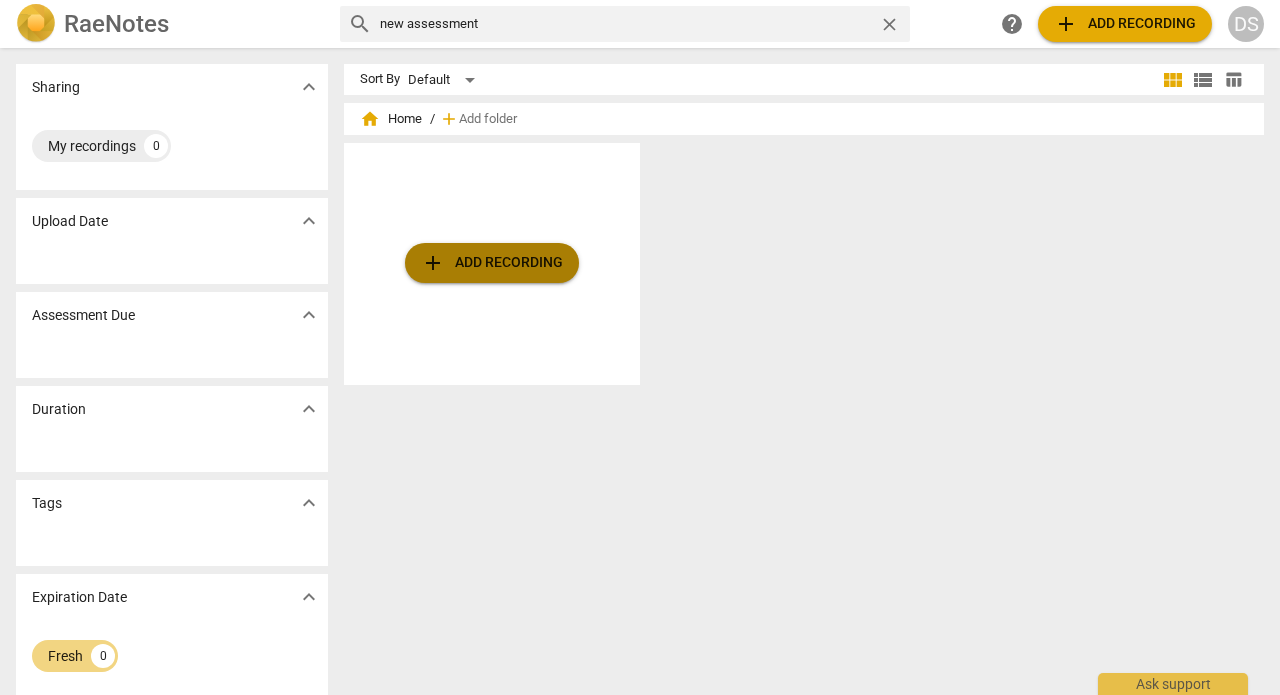 click on "add   Add recording" at bounding box center [492, 263] 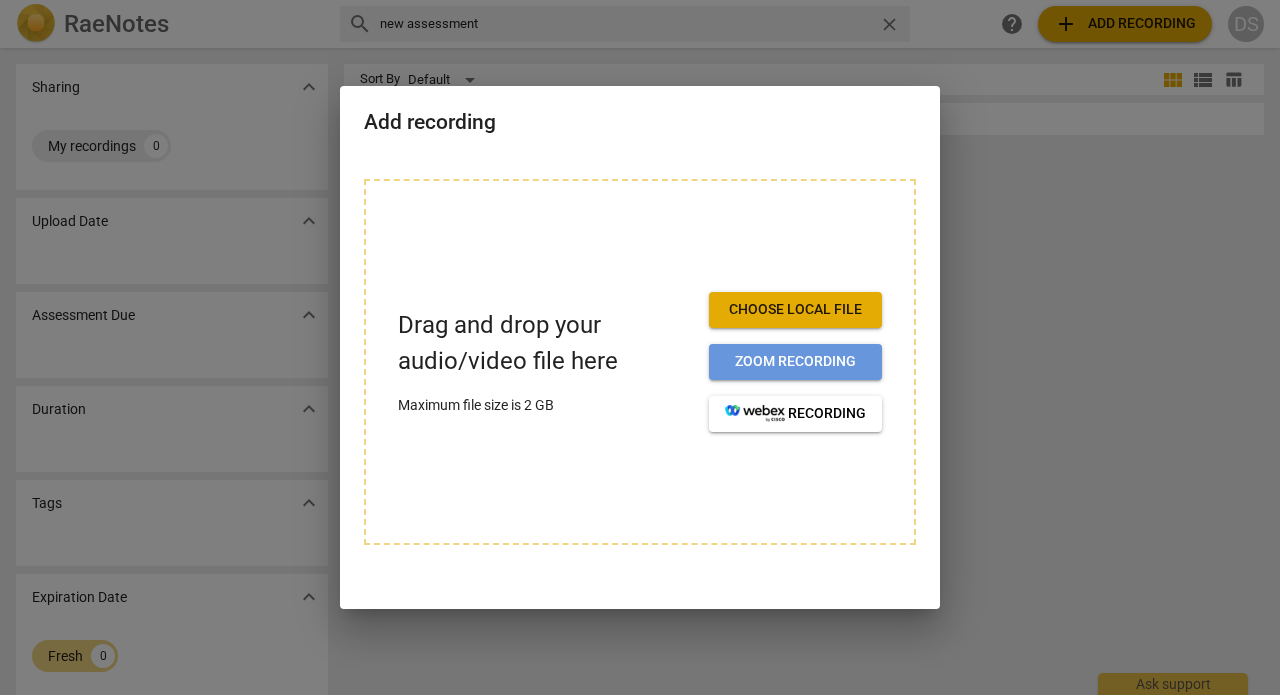 click on "Zoom recording" at bounding box center (795, 362) 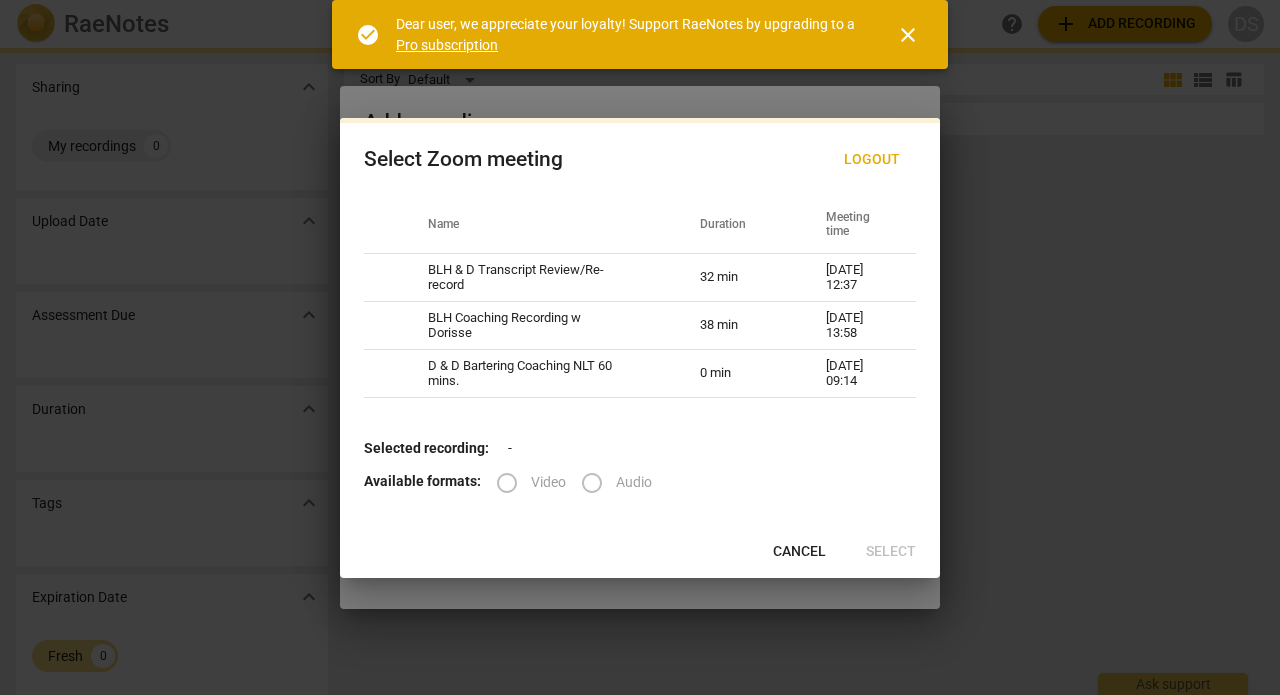 scroll, scrollTop: 0, scrollLeft: 0, axis: both 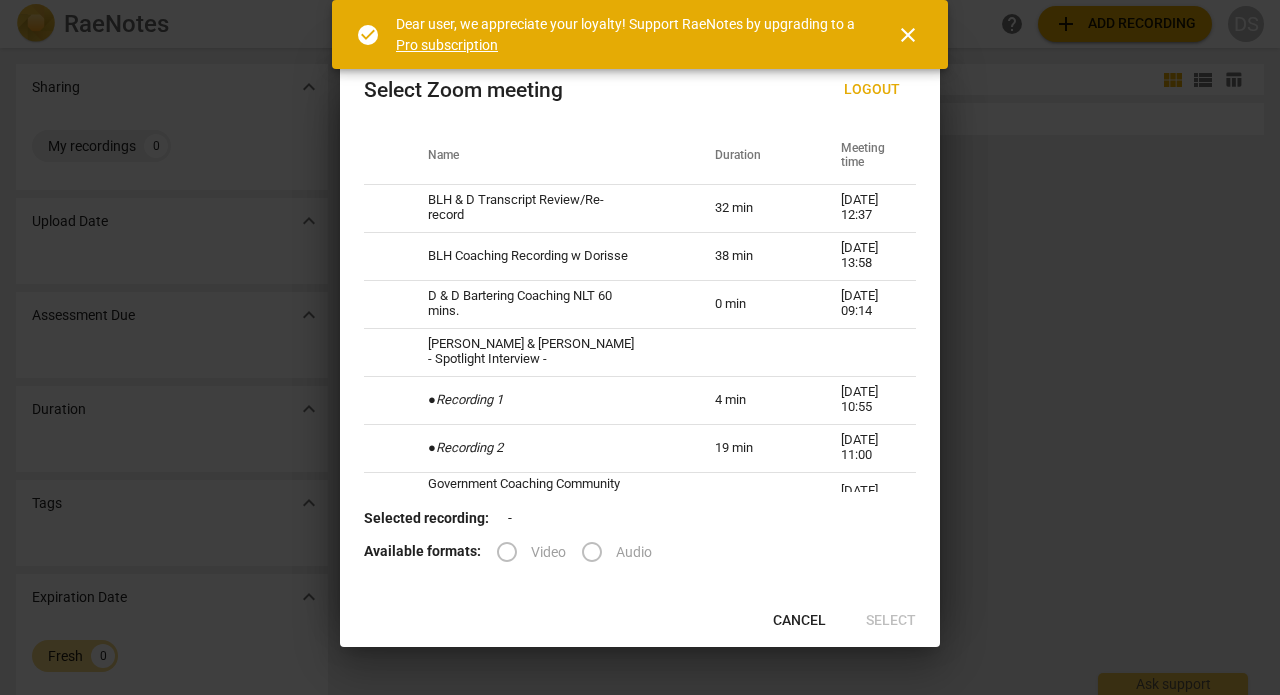click on "close" at bounding box center [908, 35] 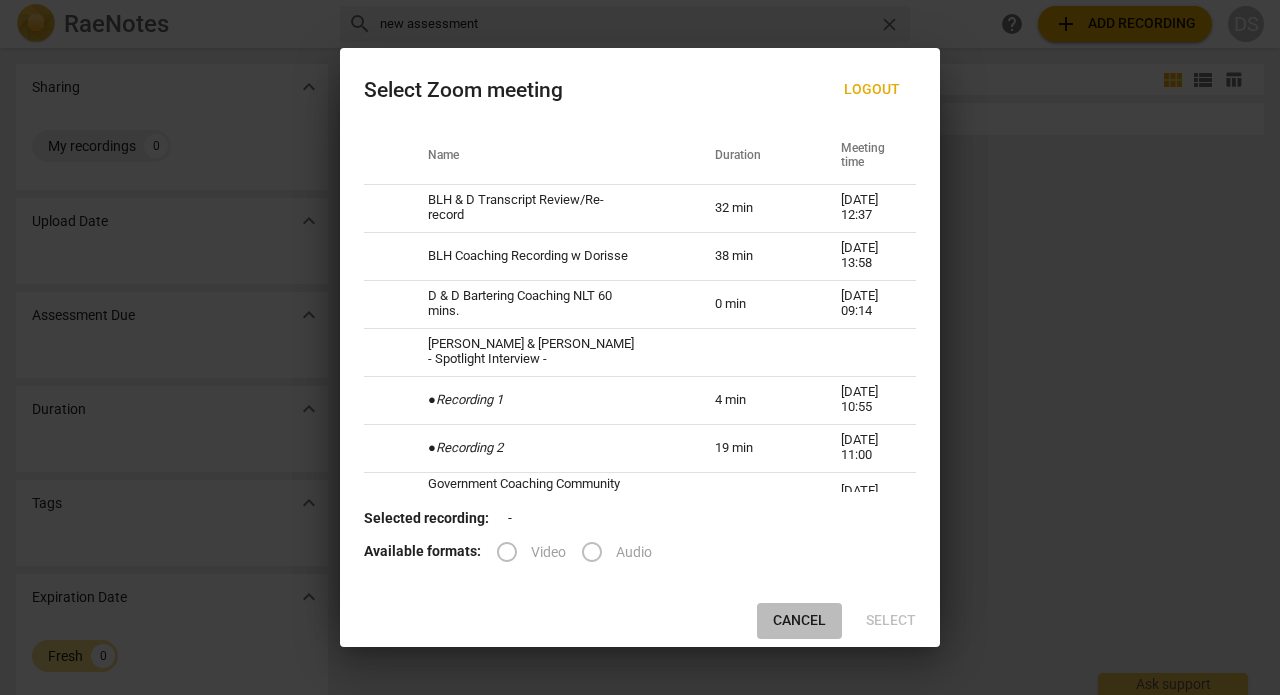 click on "Cancel" at bounding box center [799, 621] 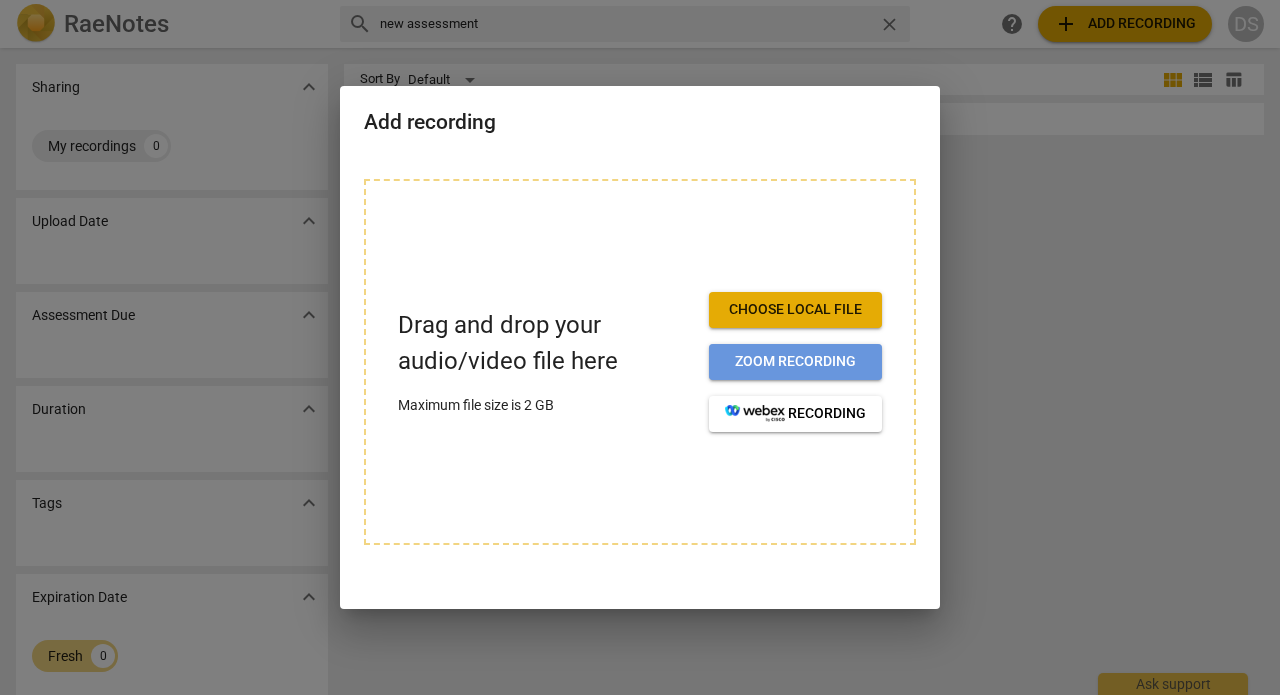 click on "Zoom recording" at bounding box center (795, 362) 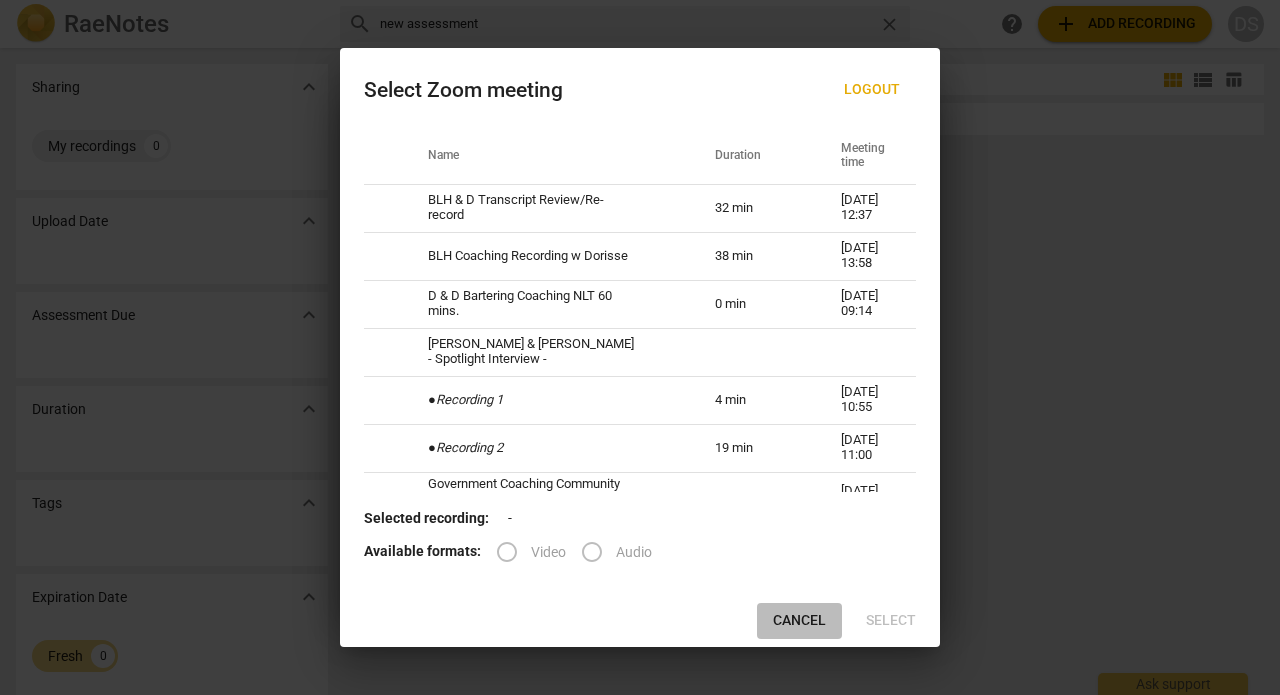 click on "Cancel" at bounding box center [799, 621] 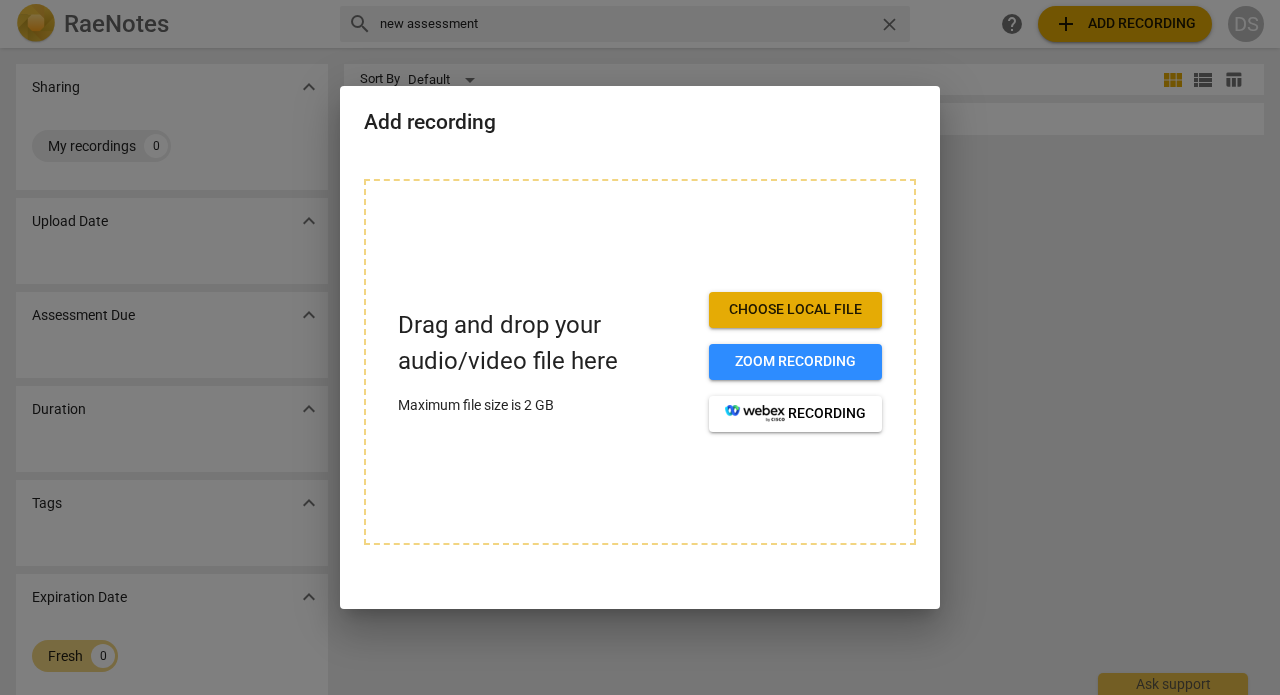 click at bounding box center (640, 347) 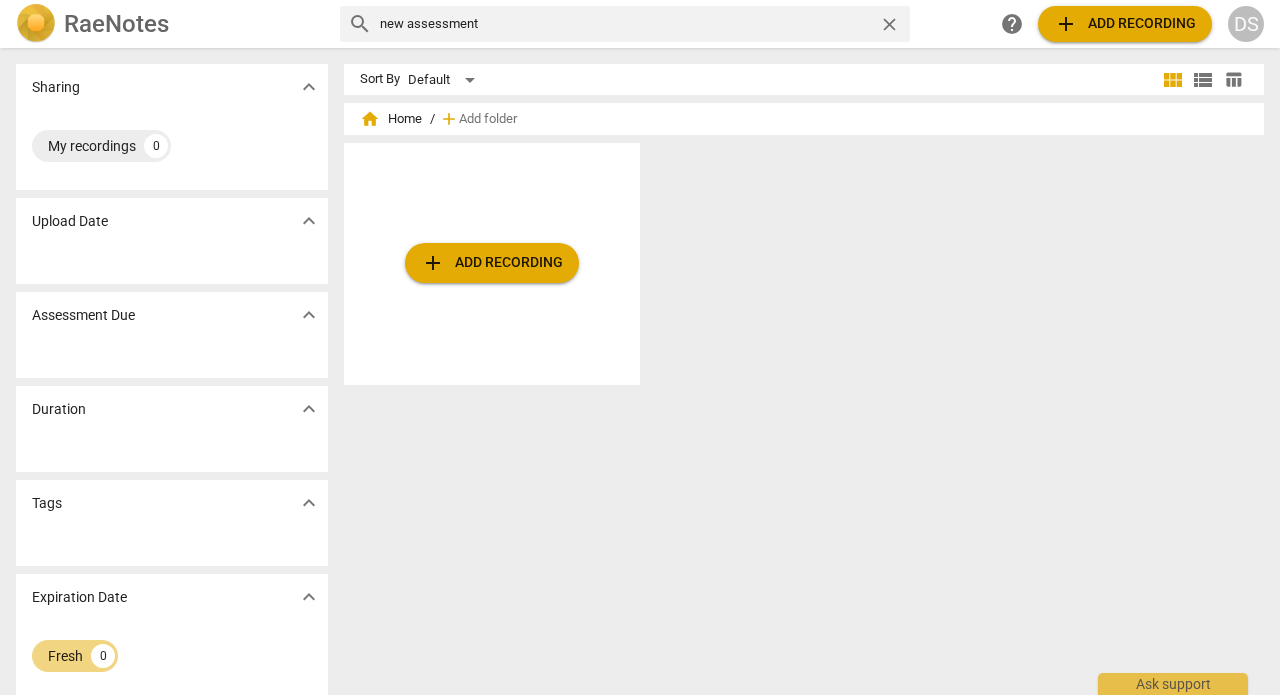click on "DS" at bounding box center (1246, 24) 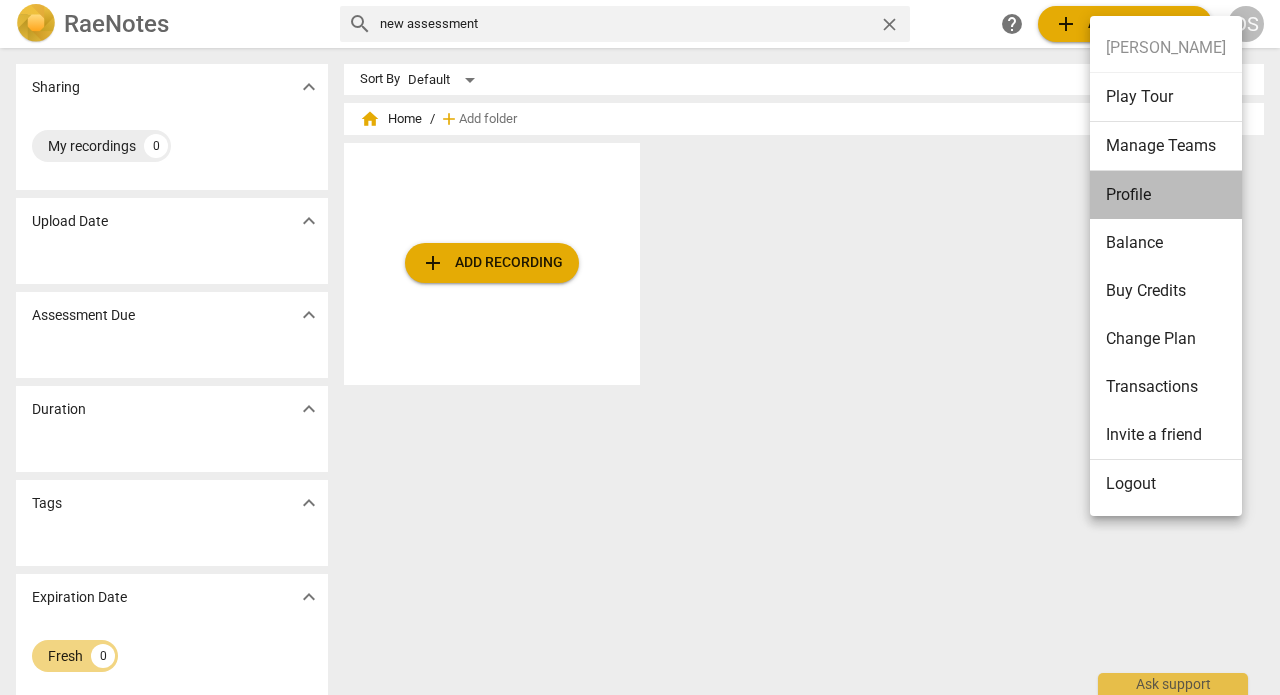 click on "Profile" at bounding box center (1166, 195) 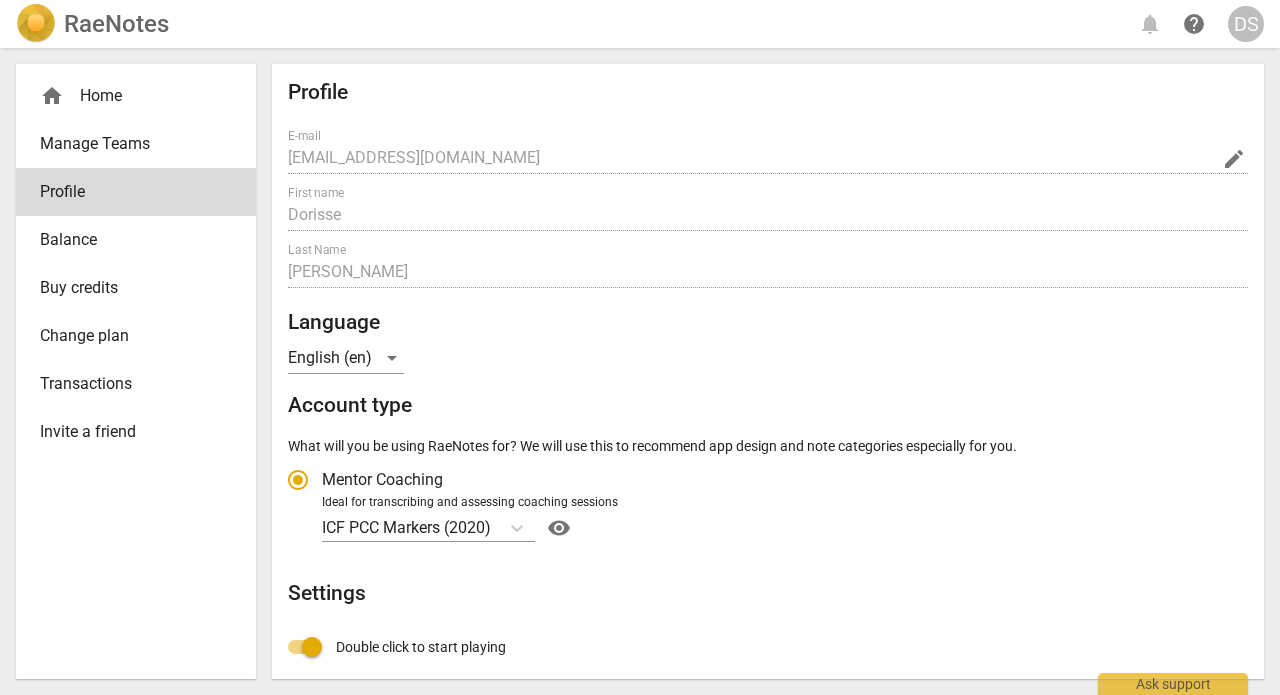 radio on "false" 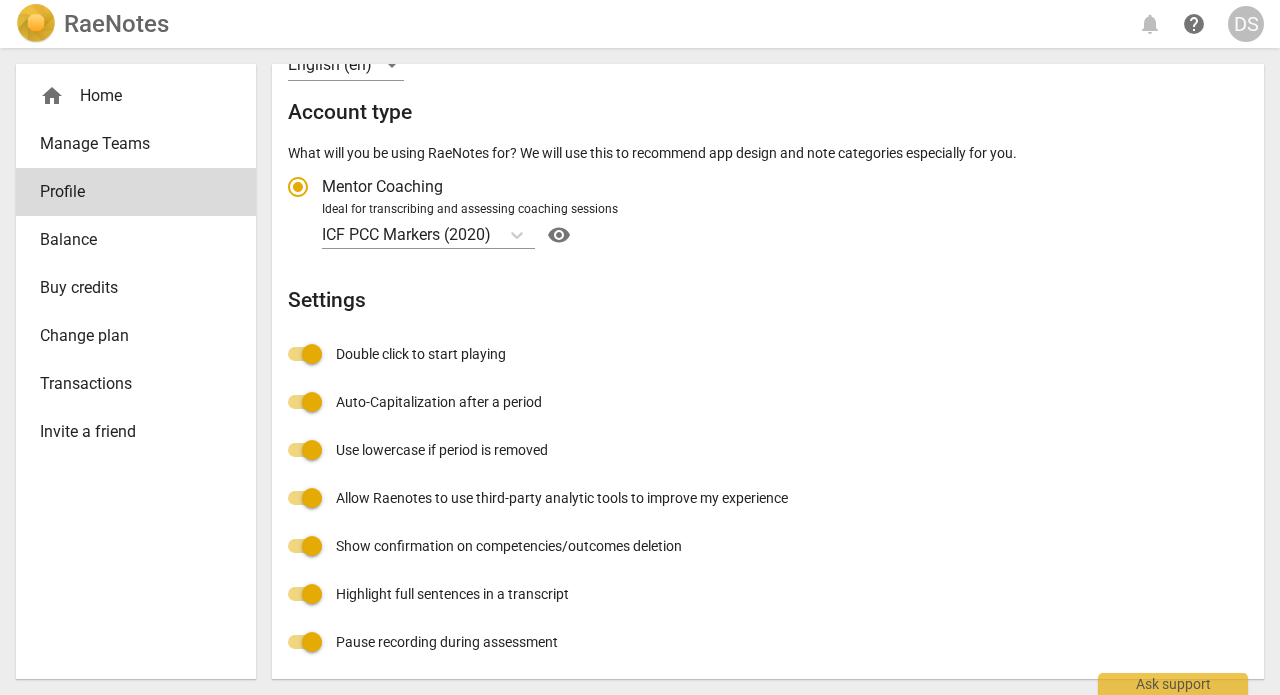 scroll, scrollTop: 291, scrollLeft: 0, axis: vertical 